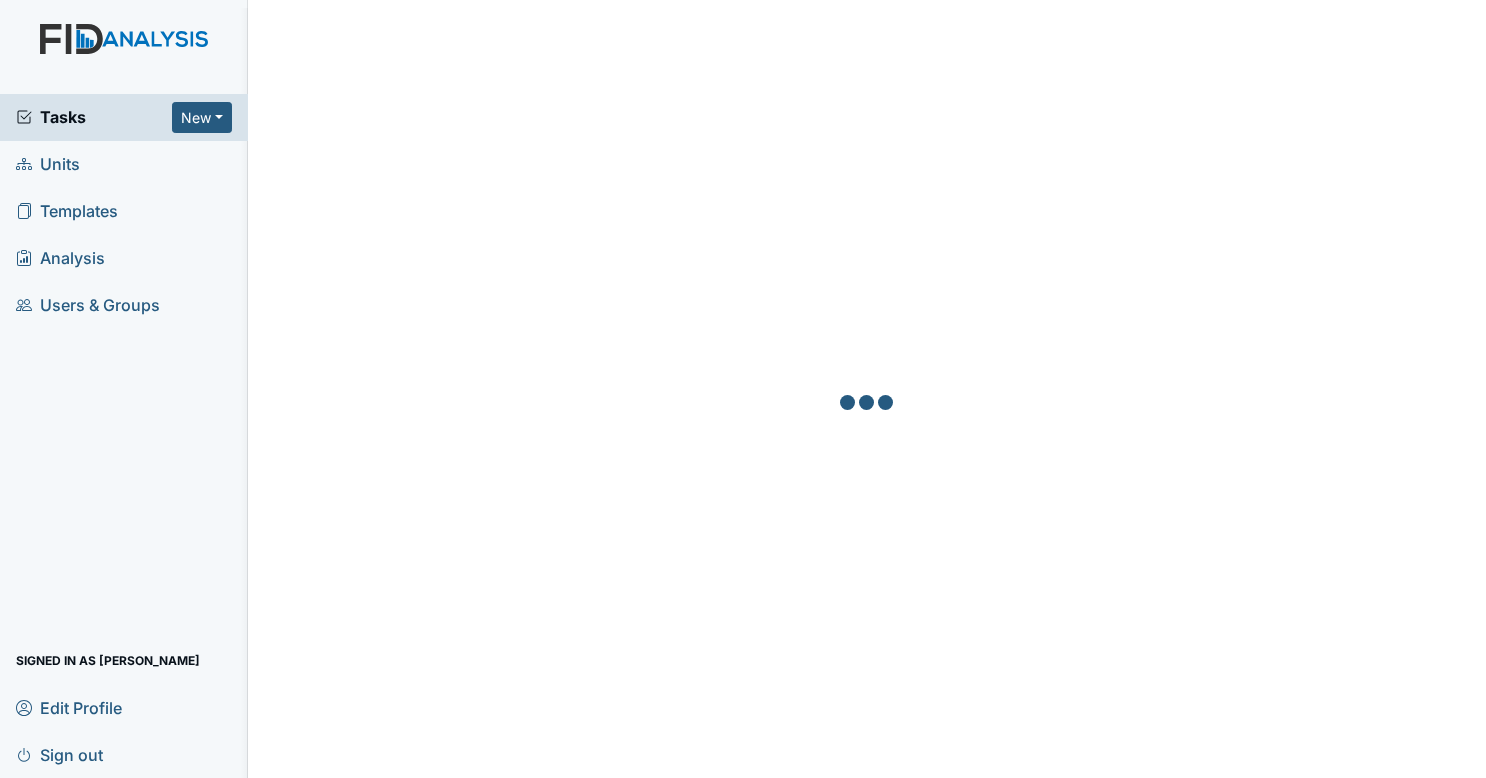scroll, scrollTop: 0, scrollLeft: 0, axis: both 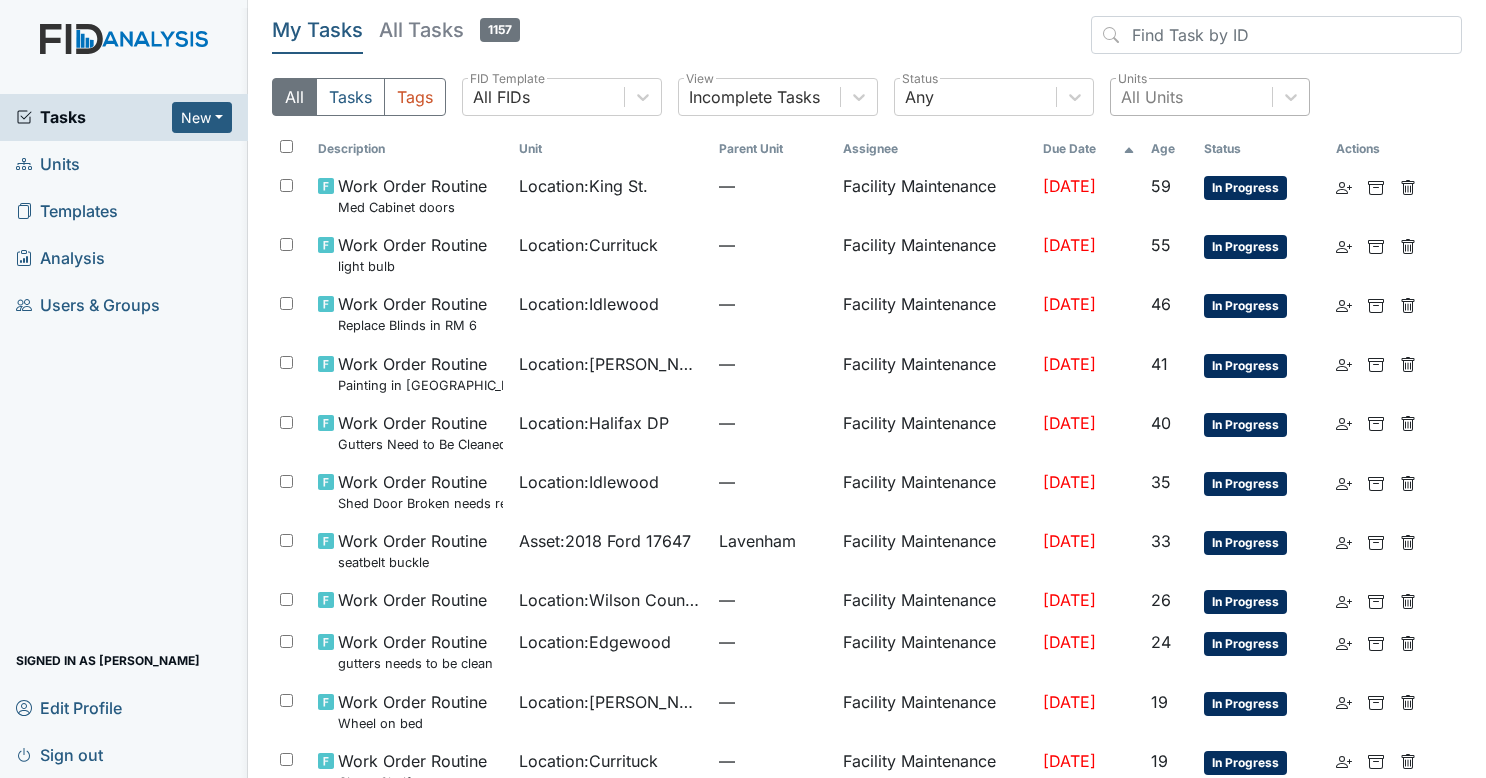 click on "All Units" at bounding box center [1191, 97] 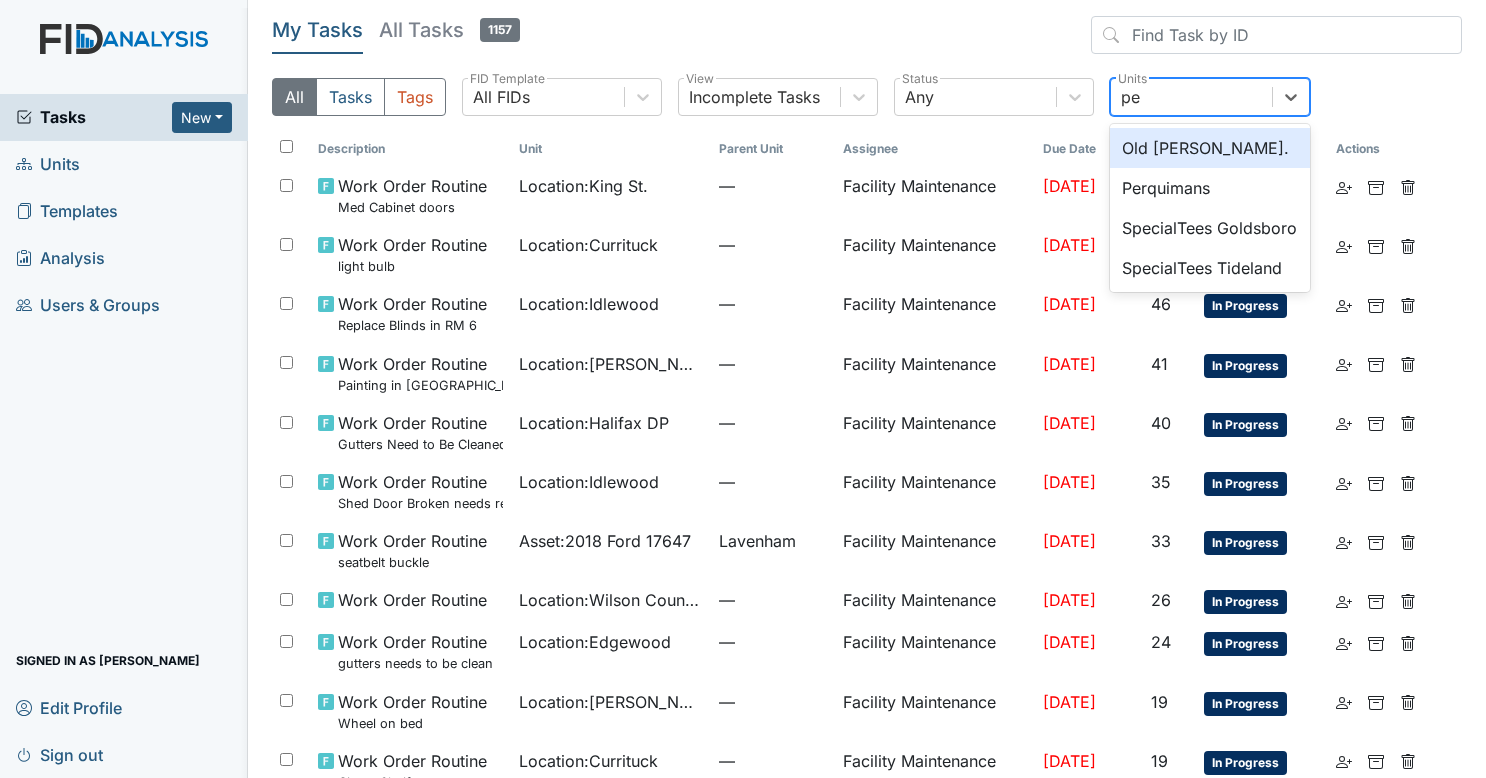 type on "per" 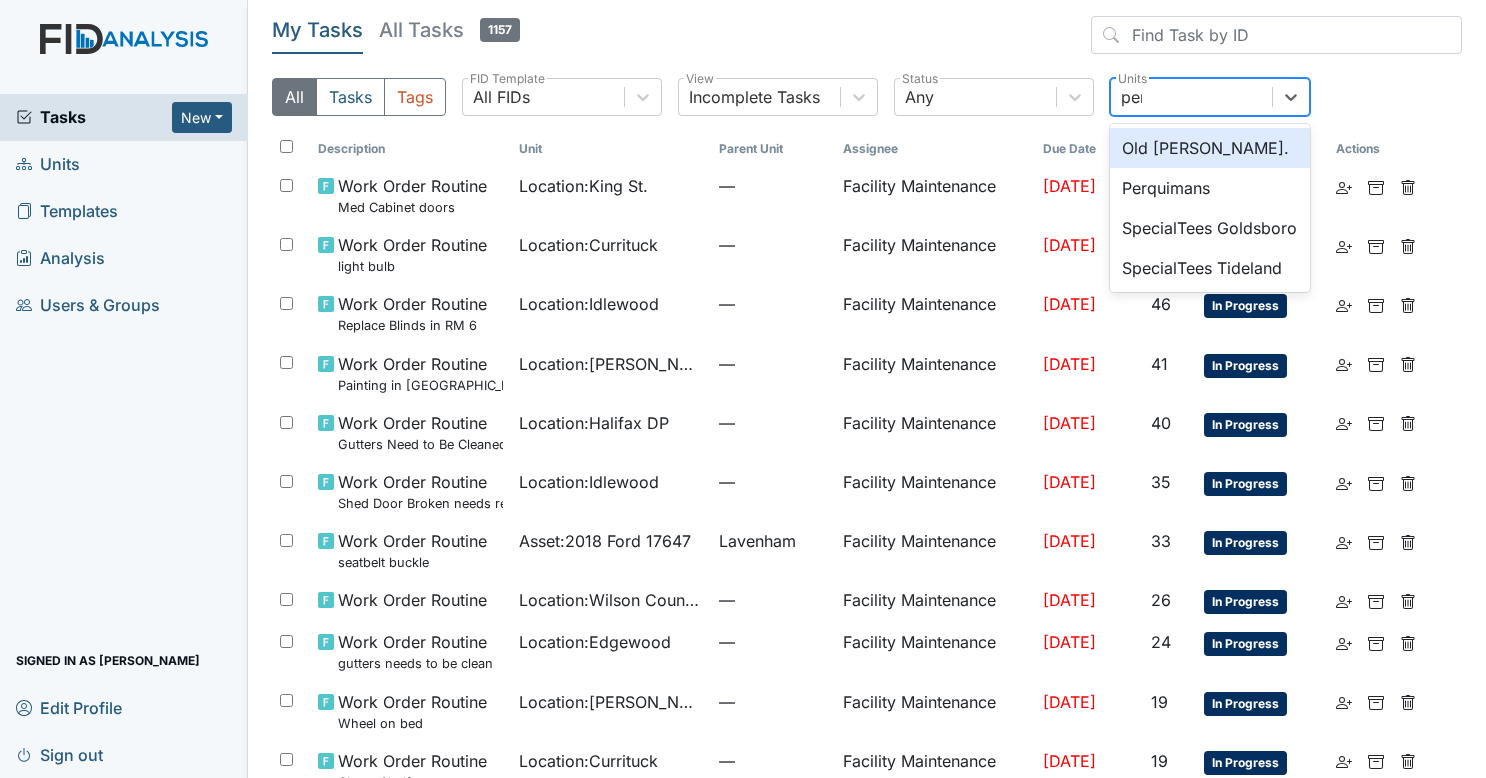 click on "Perquimans" 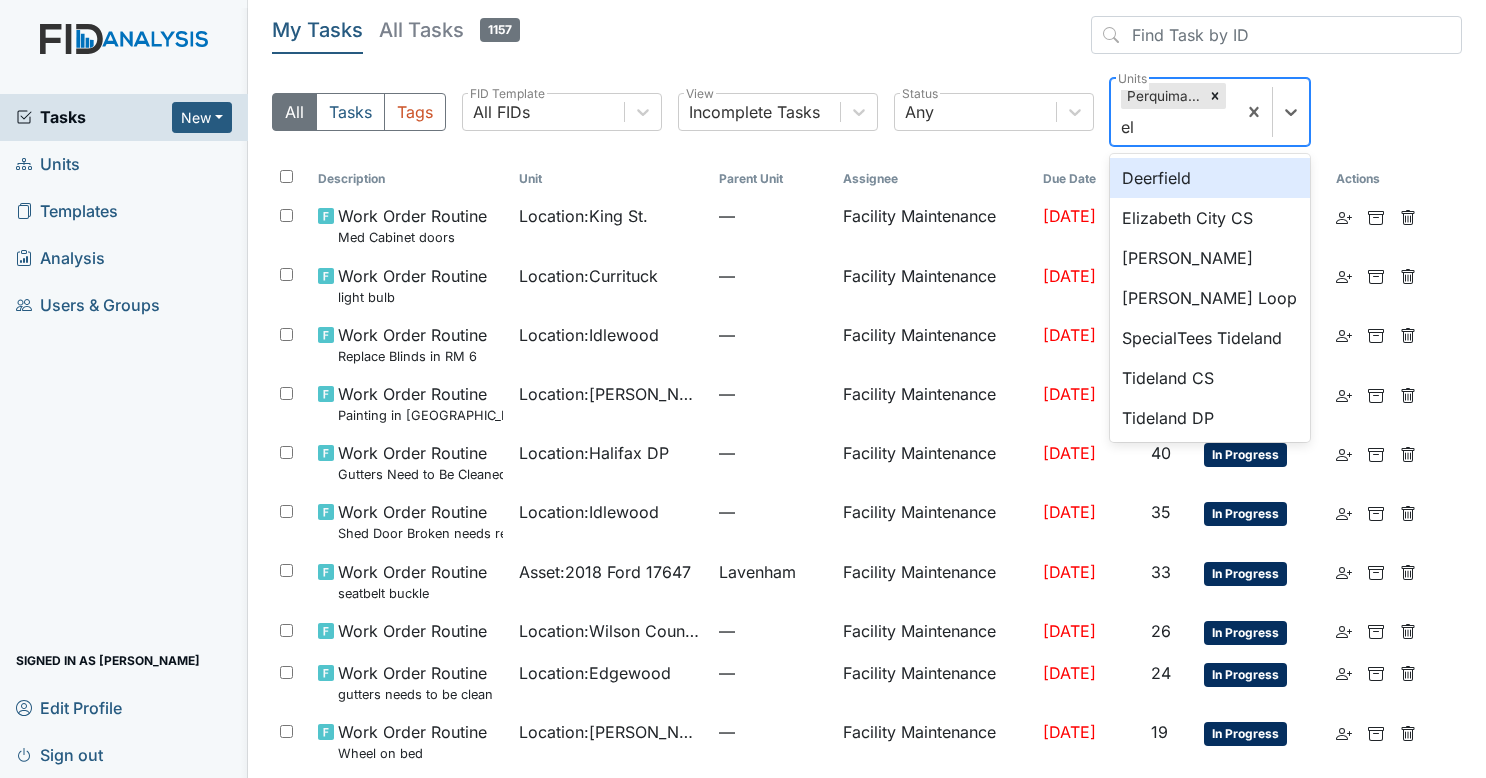 type on "eli" 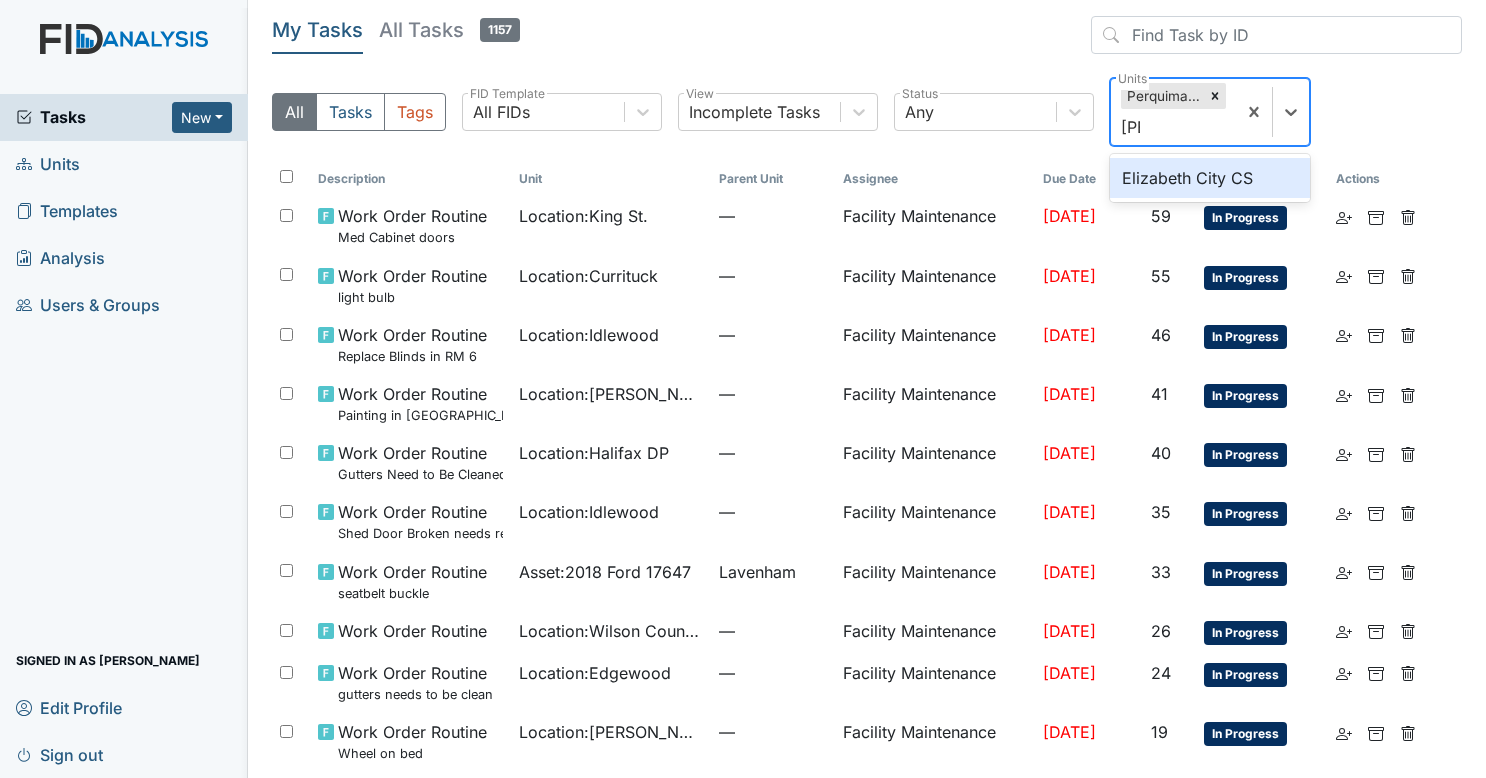 click on "Elizabeth City CS" at bounding box center (1210, 178) 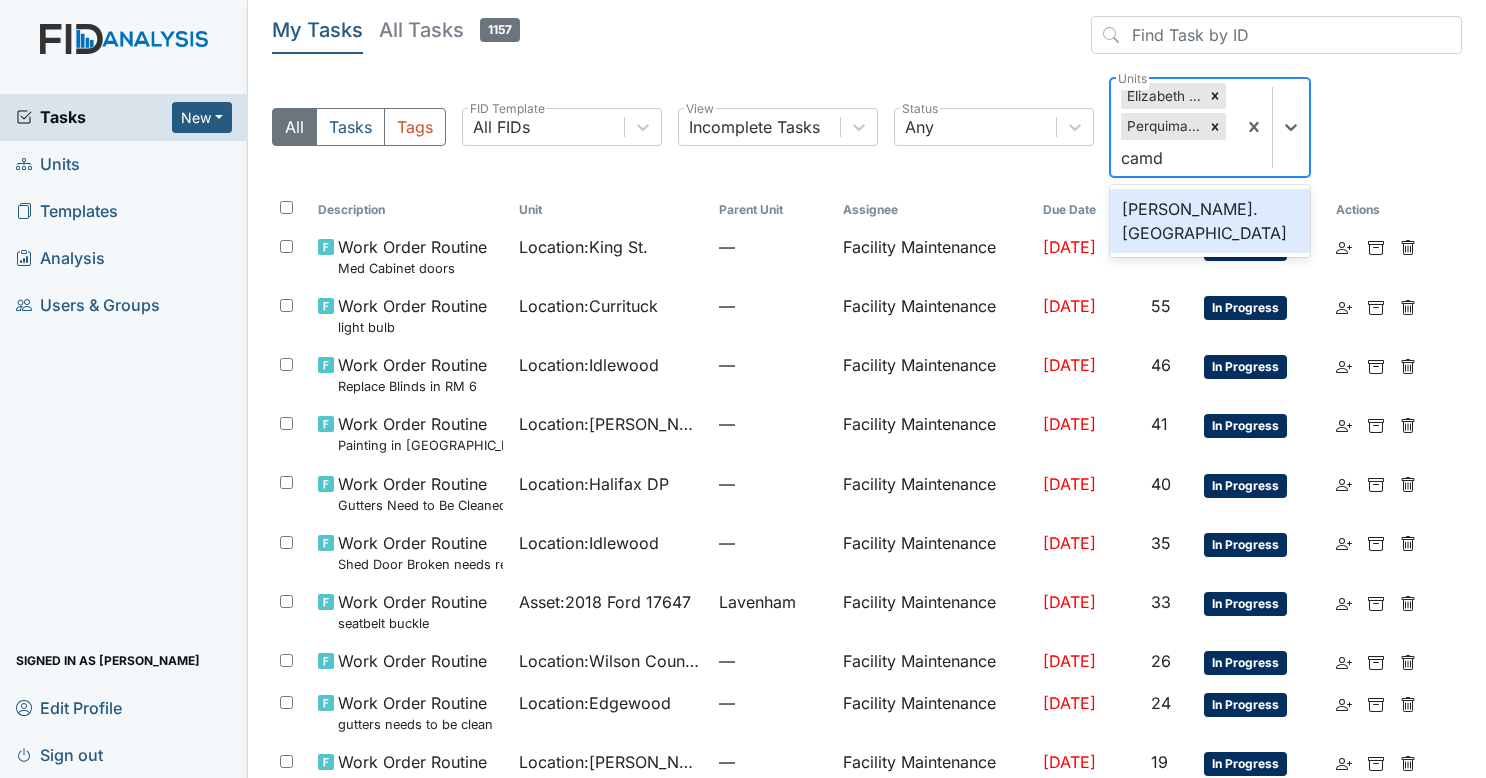 click on "Wickham Rd. Camden" at bounding box center [1210, 221] 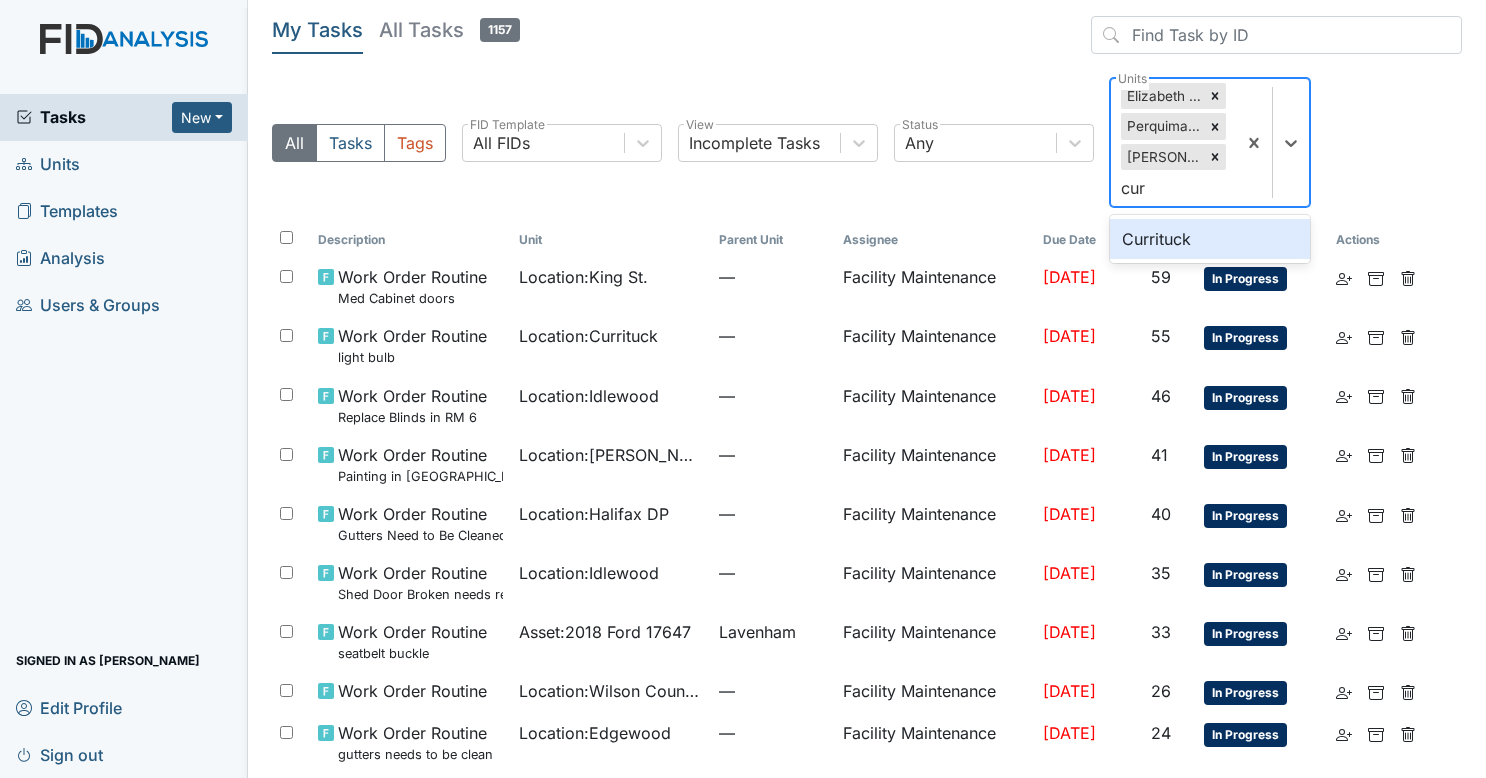 type on "curr" 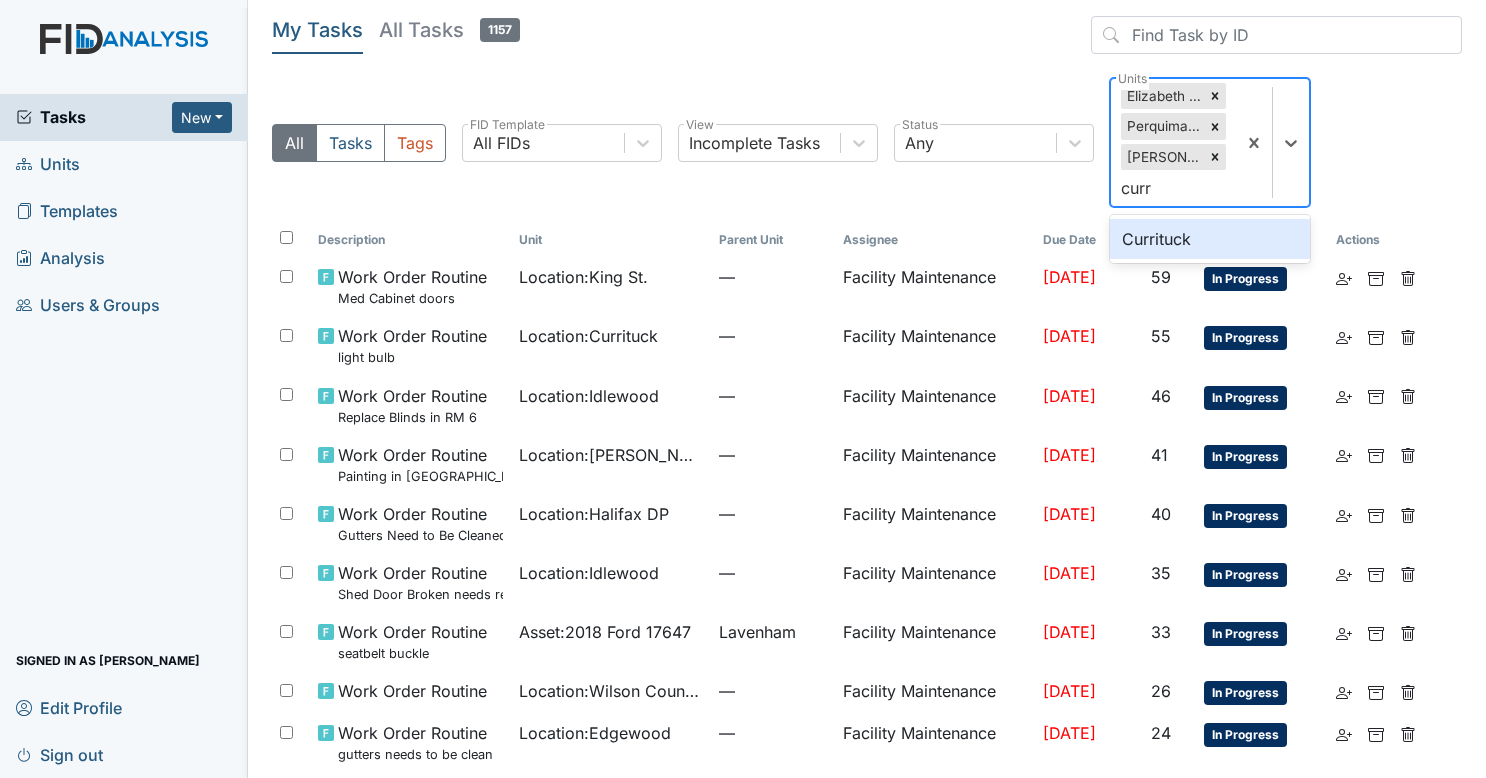 click on "Currituck" at bounding box center [1210, 239] 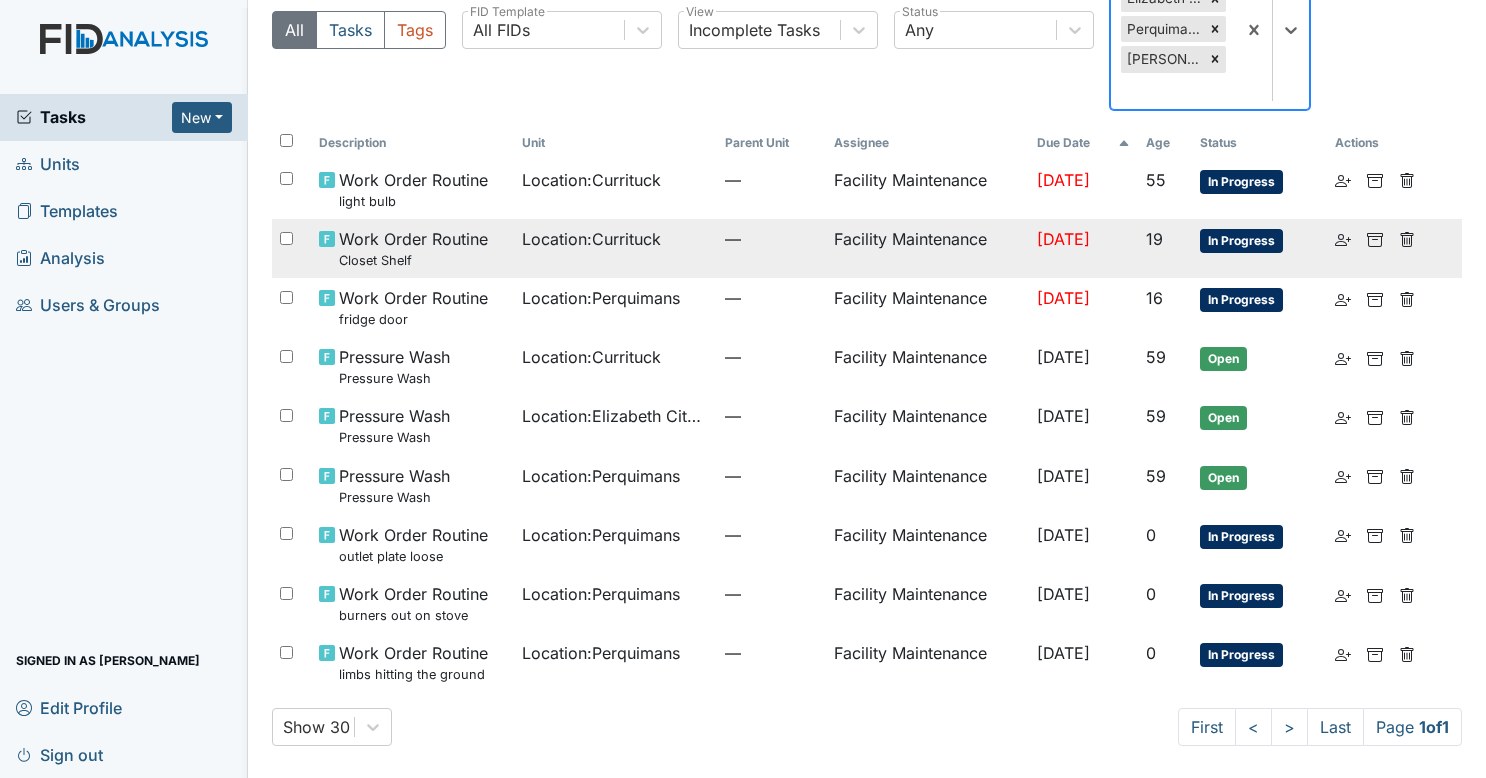 scroll, scrollTop: 14, scrollLeft: 0, axis: vertical 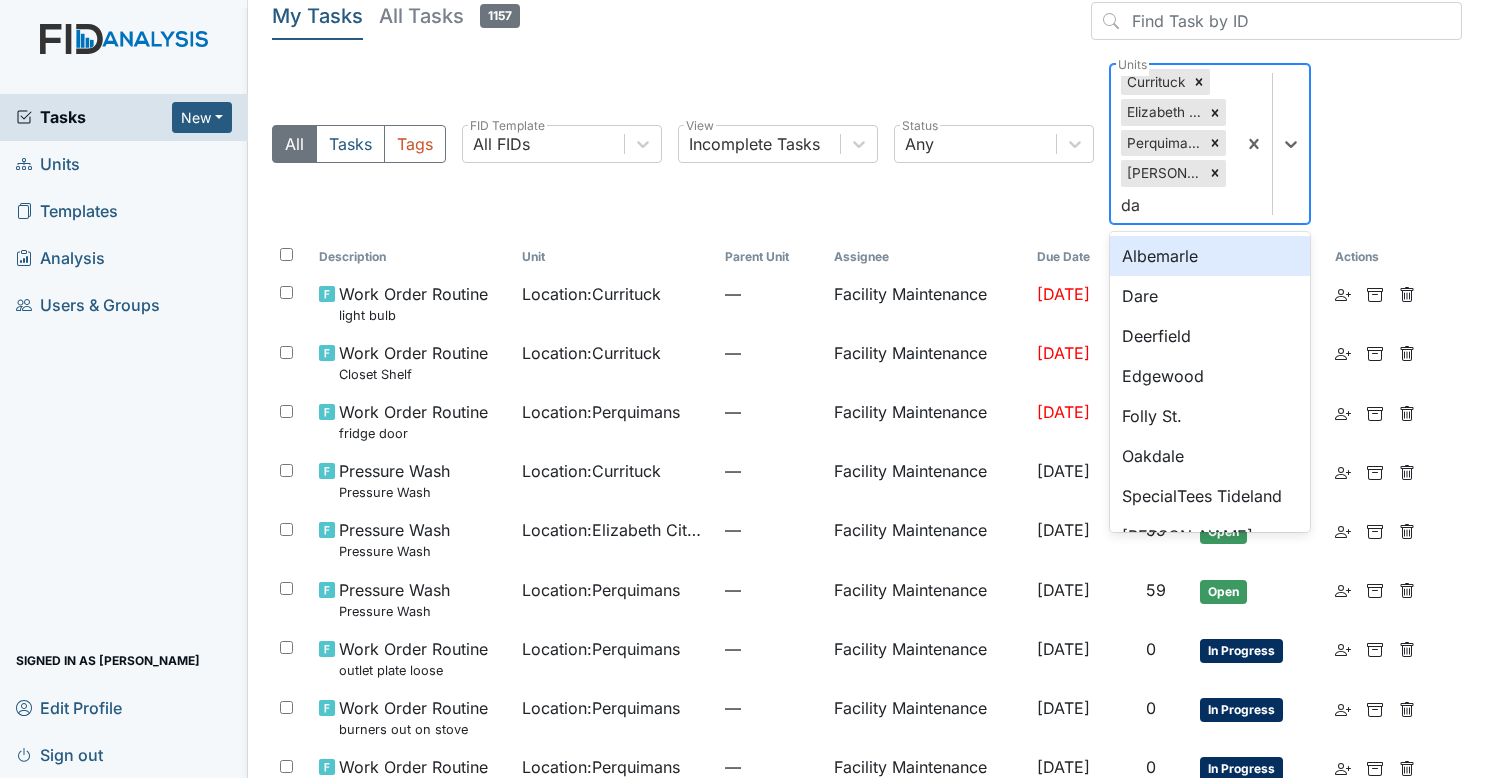 type on "dar" 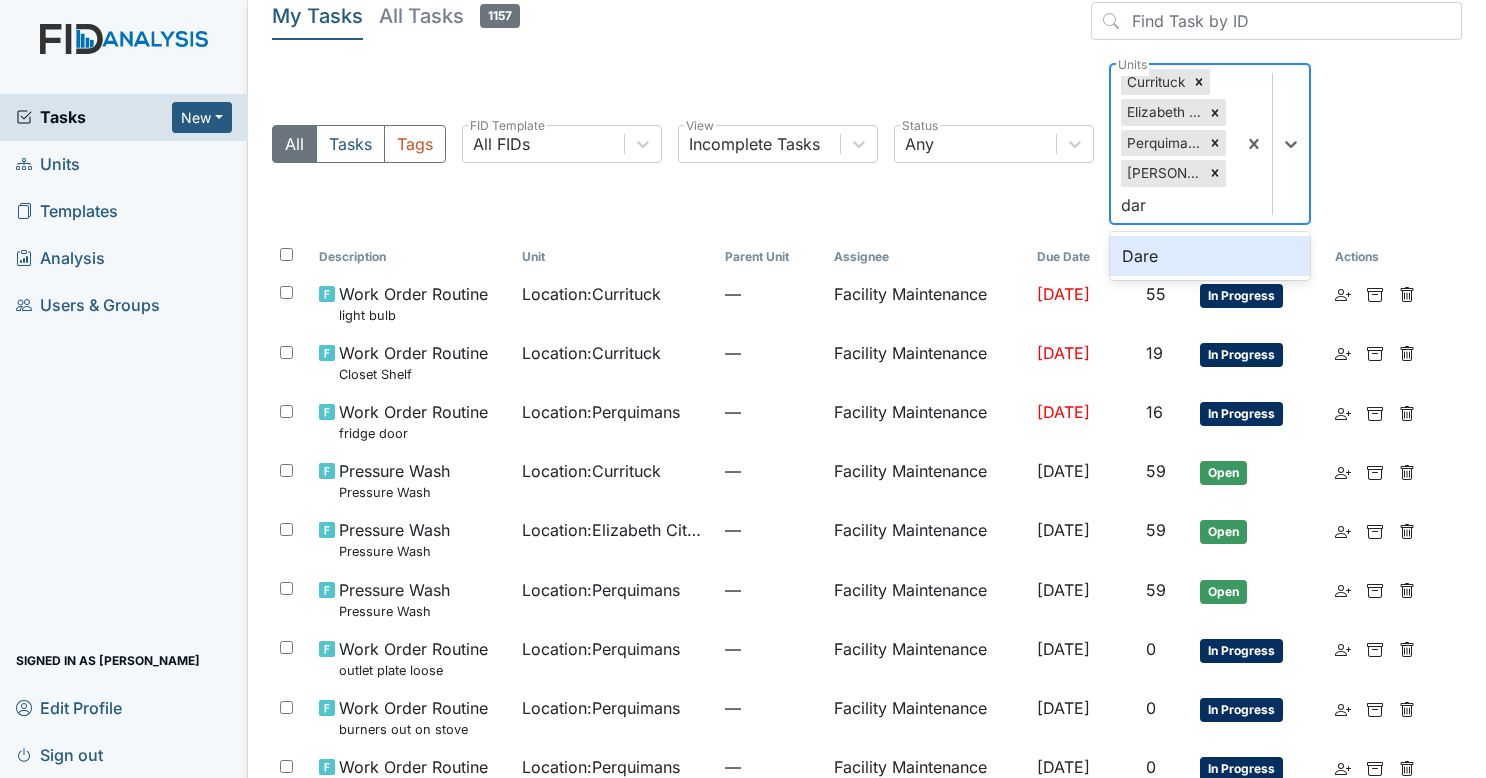 click on "Dare" at bounding box center [1210, 256] 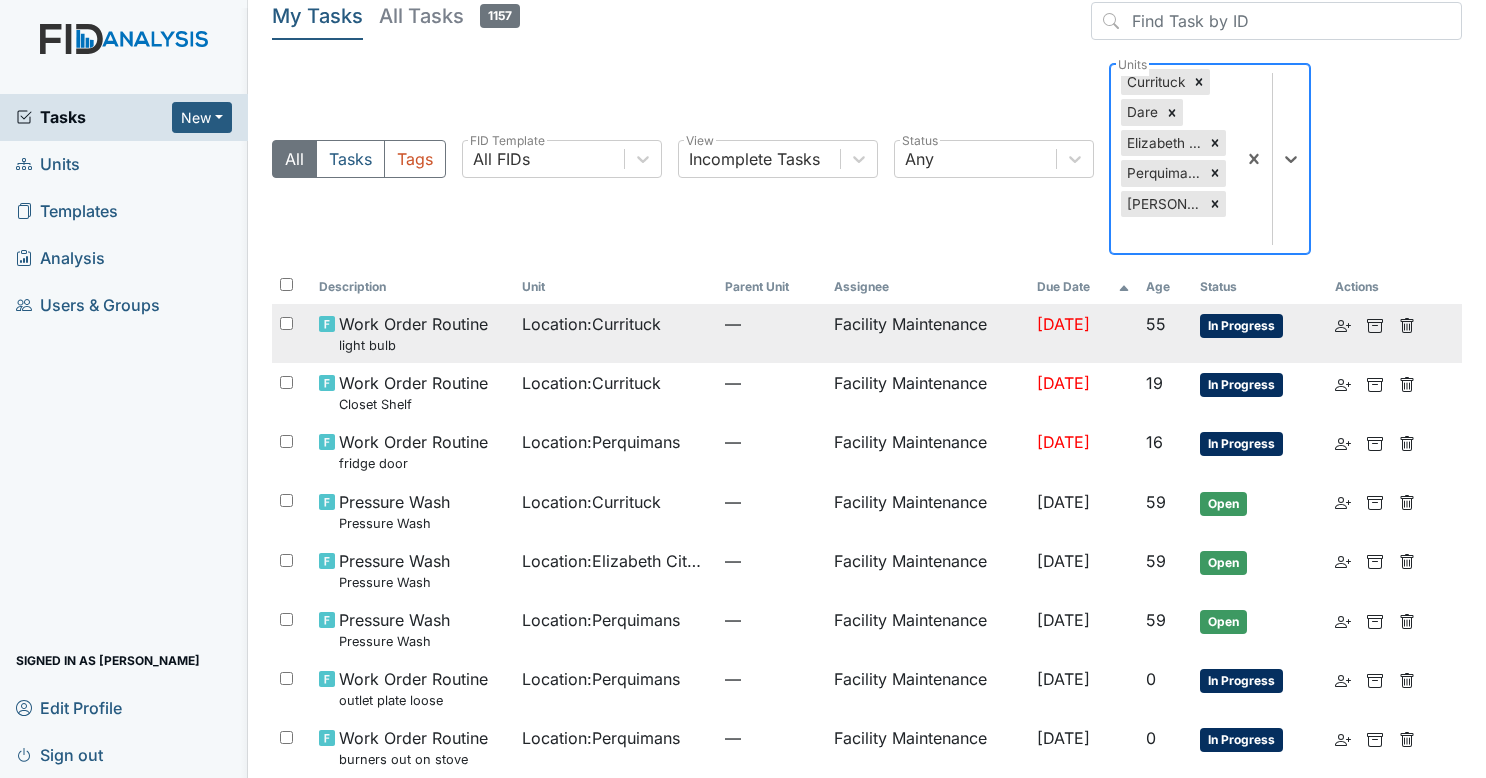 scroll, scrollTop: 158, scrollLeft: 0, axis: vertical 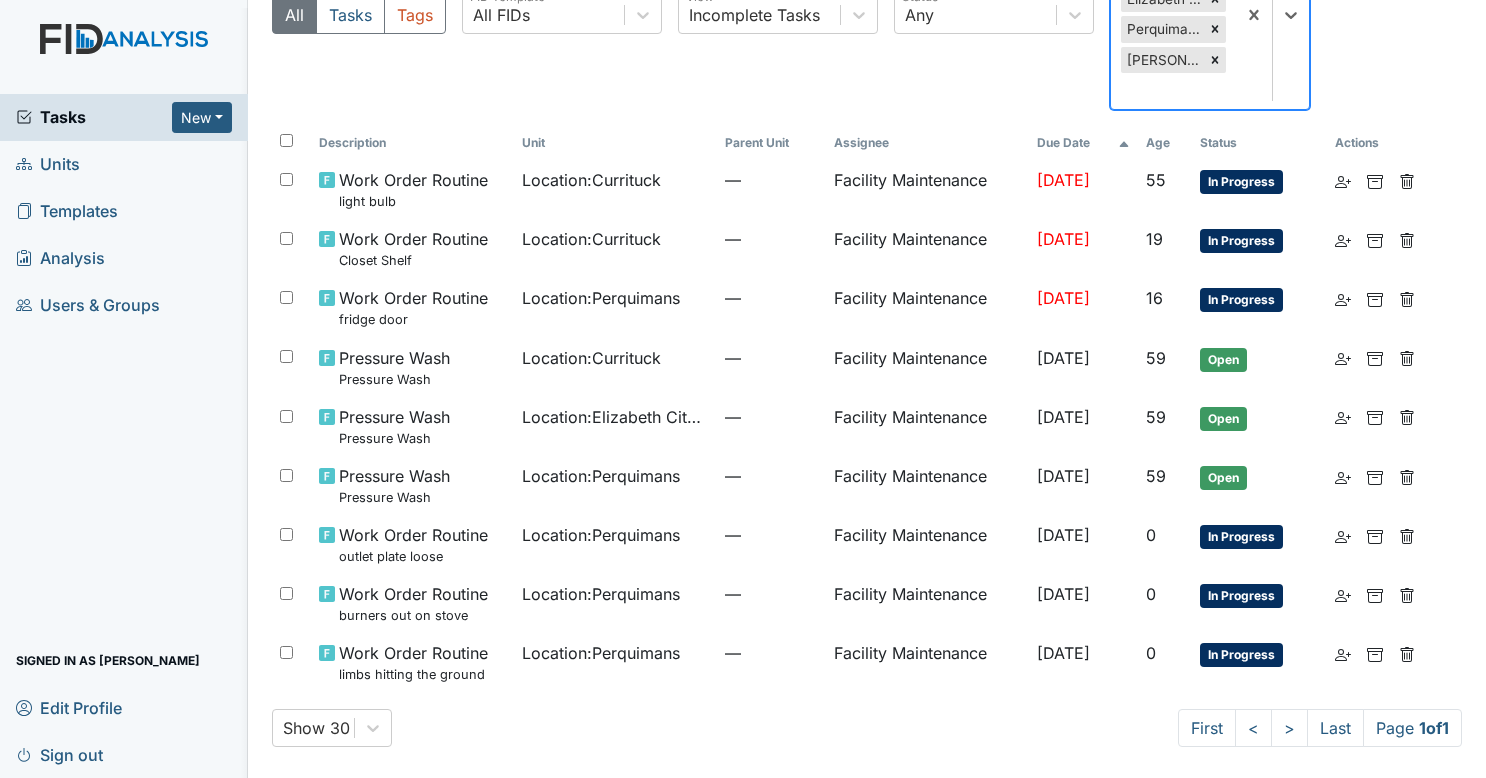 click on "Tasks" at bounding box center [94, 117] 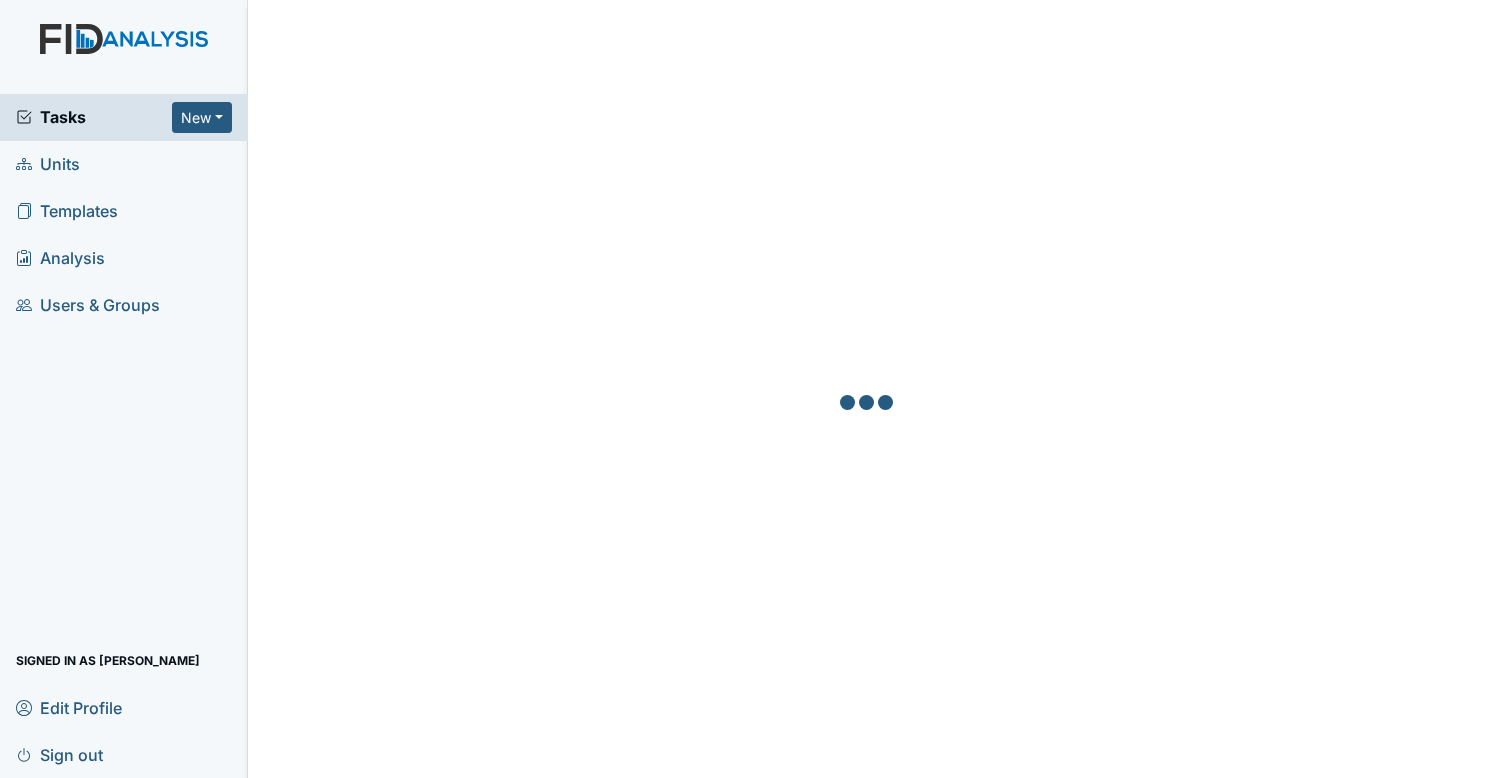 scroll, scrollTop: 0, scrollLeft: 0, axis: both 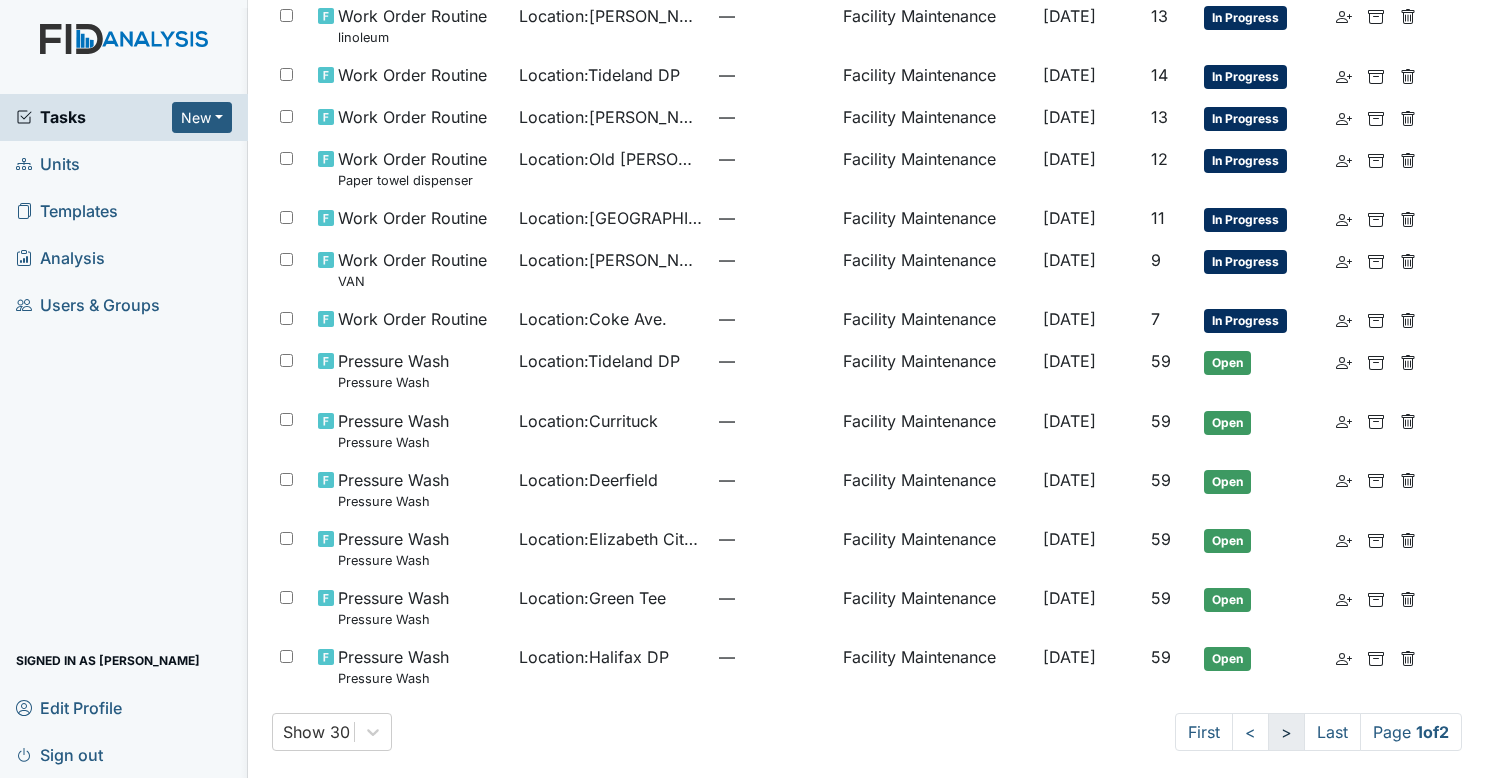 click on ">" at bounding box center [1286, 732] 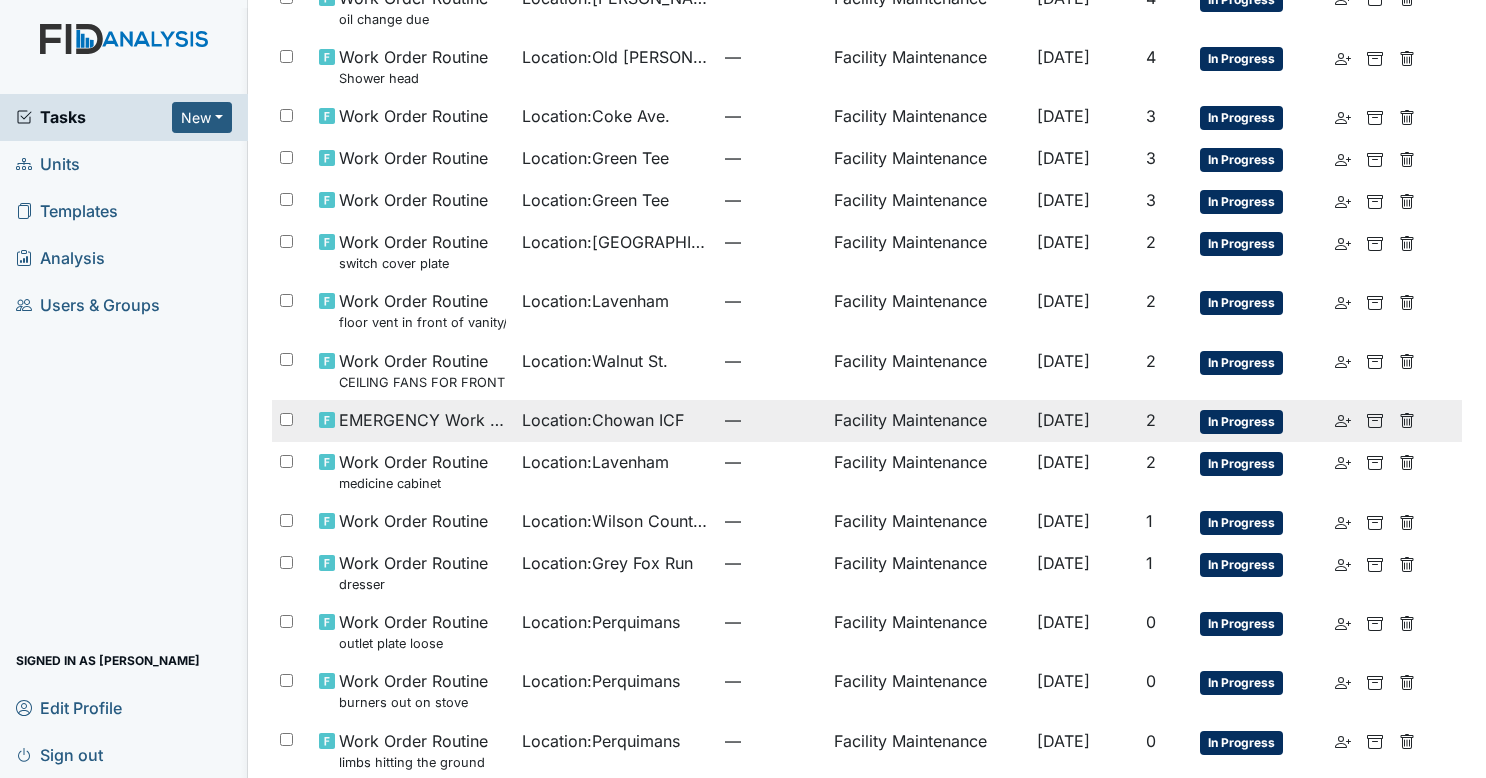 scroll, scrollTop: 1072, scrollLeft: 0, axis: vertical 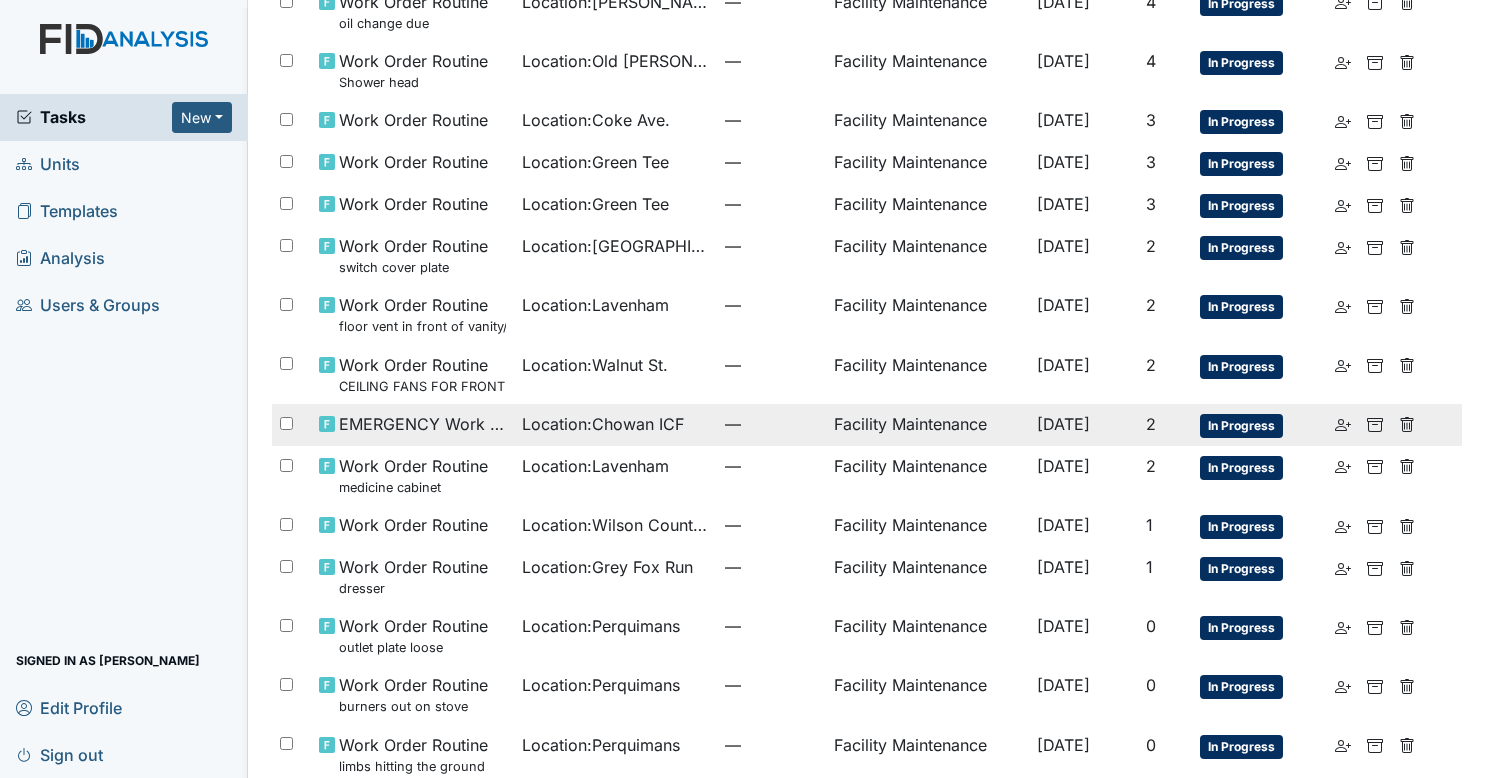 click on "—" at bounding box center (771, 424) 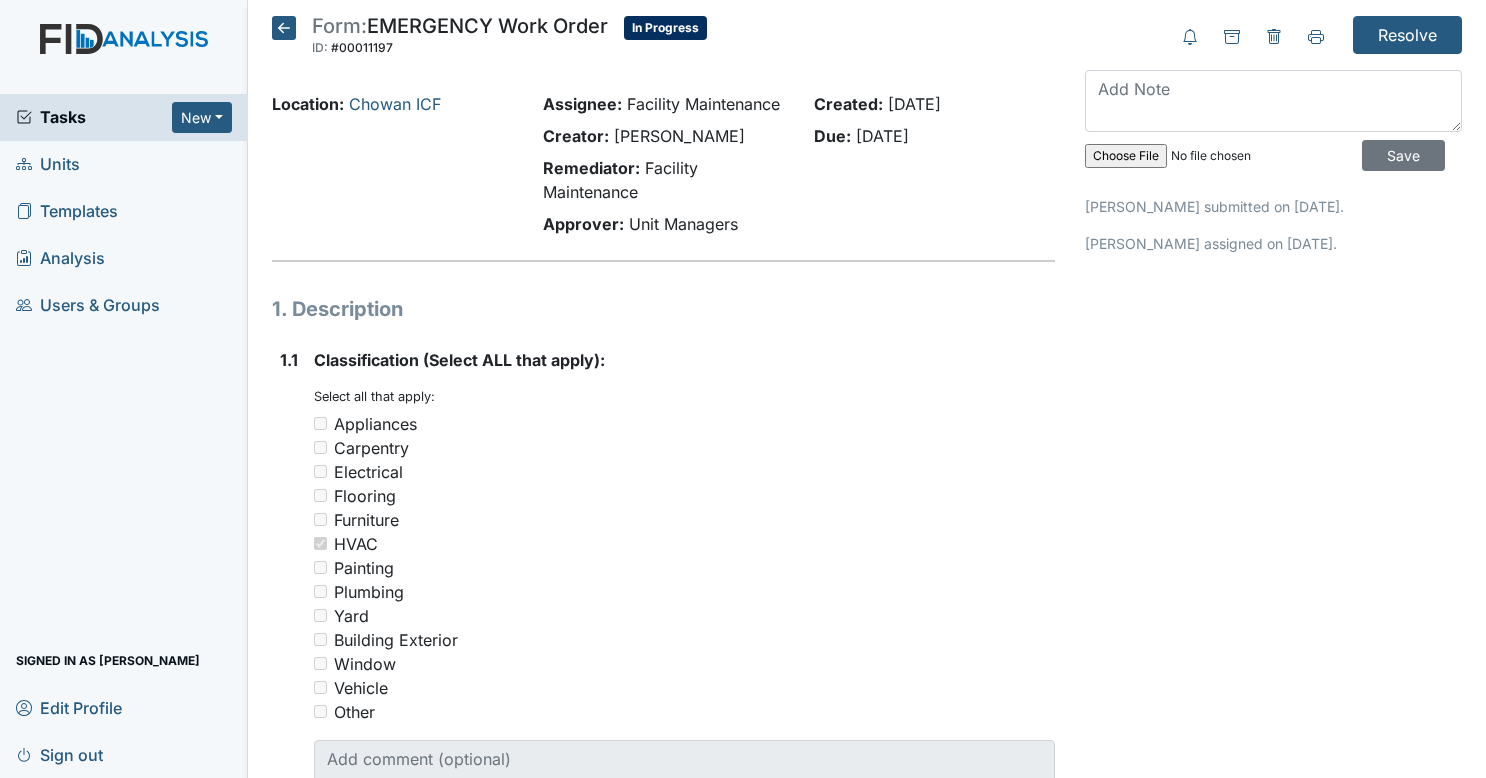 scroll, scrollTop: 0, scrollLeft: 0, axis: both 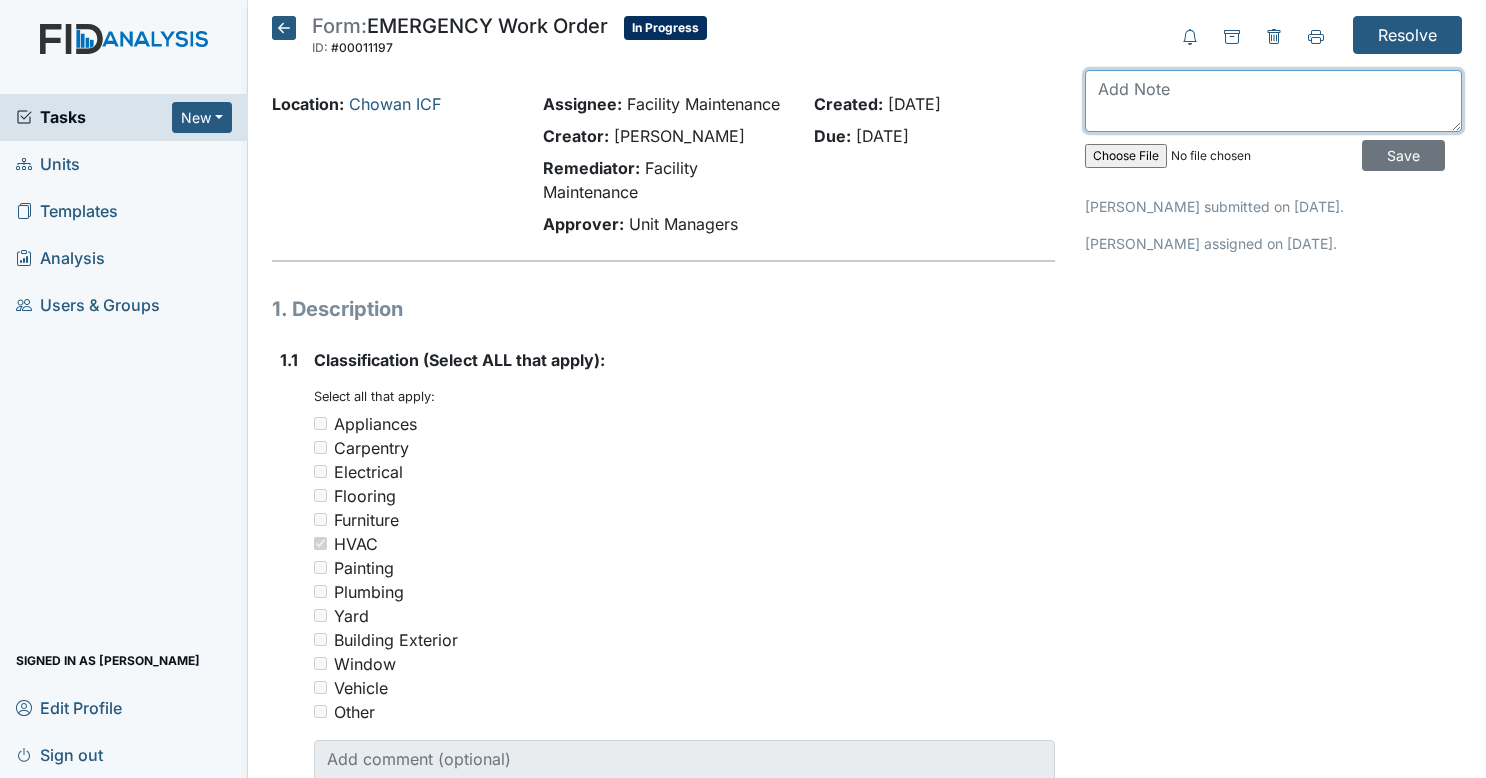 click at bounding box center (1273, 101) 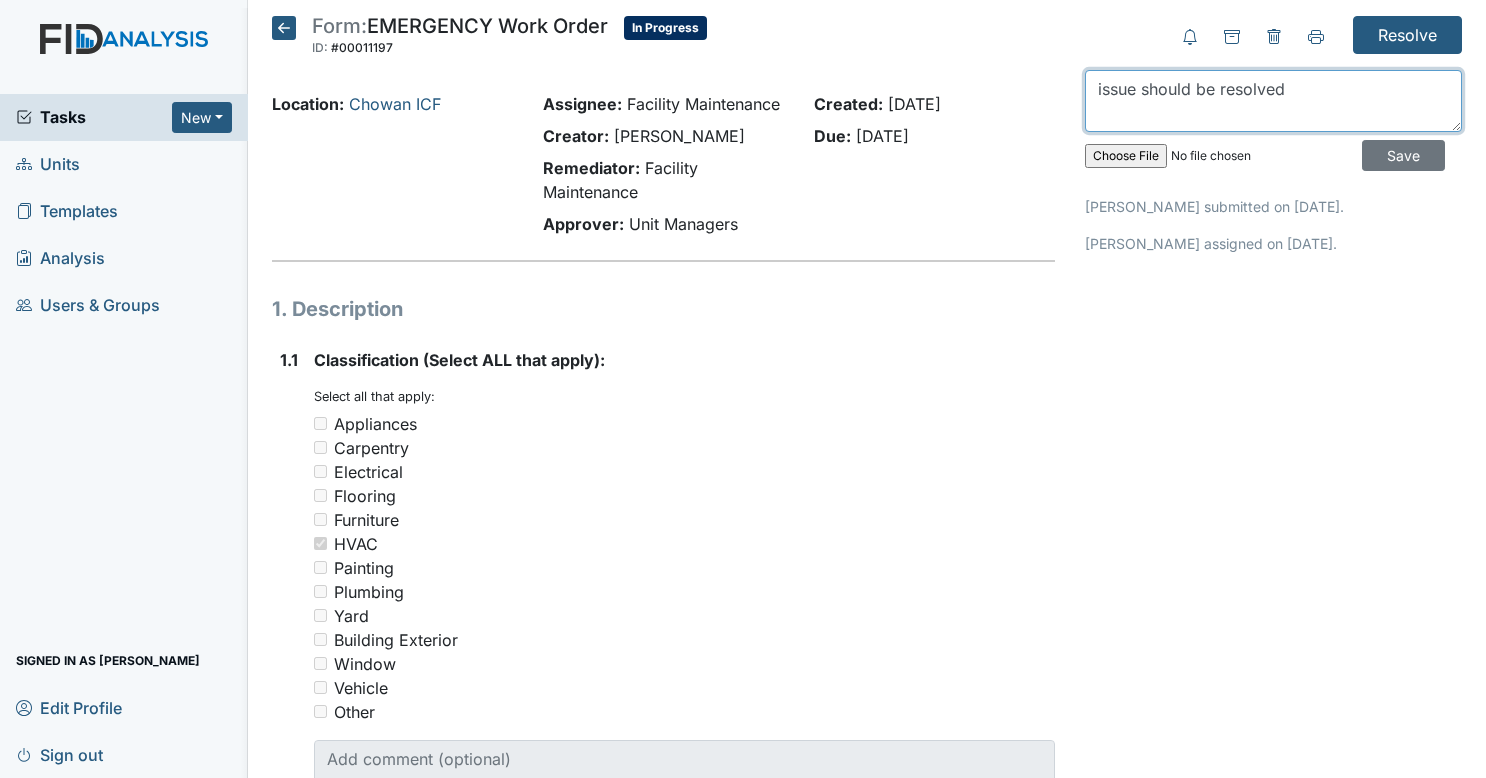type on "issue should be resolved" 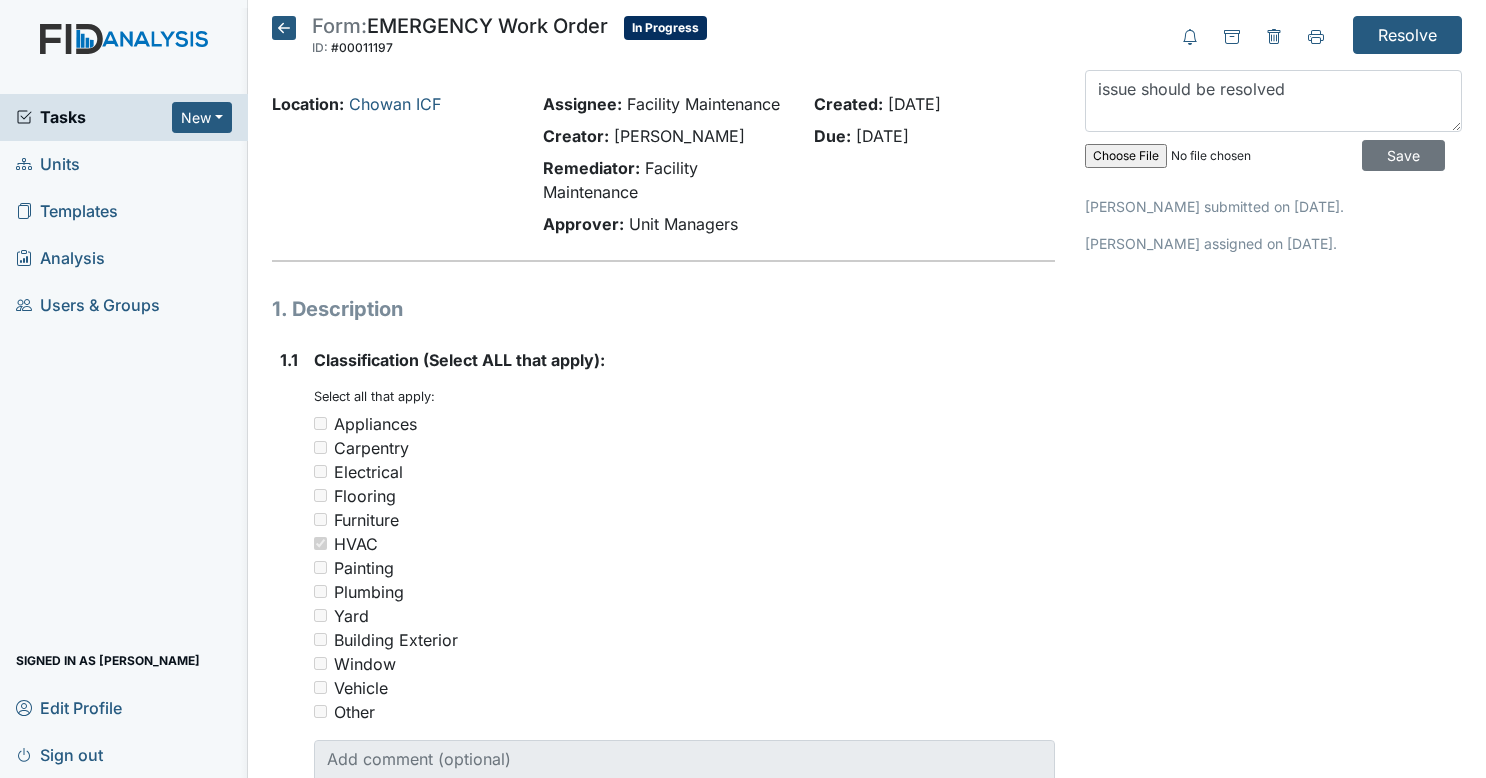 click on "issue should be resolved
Save" at bounding box center (1273, 125) 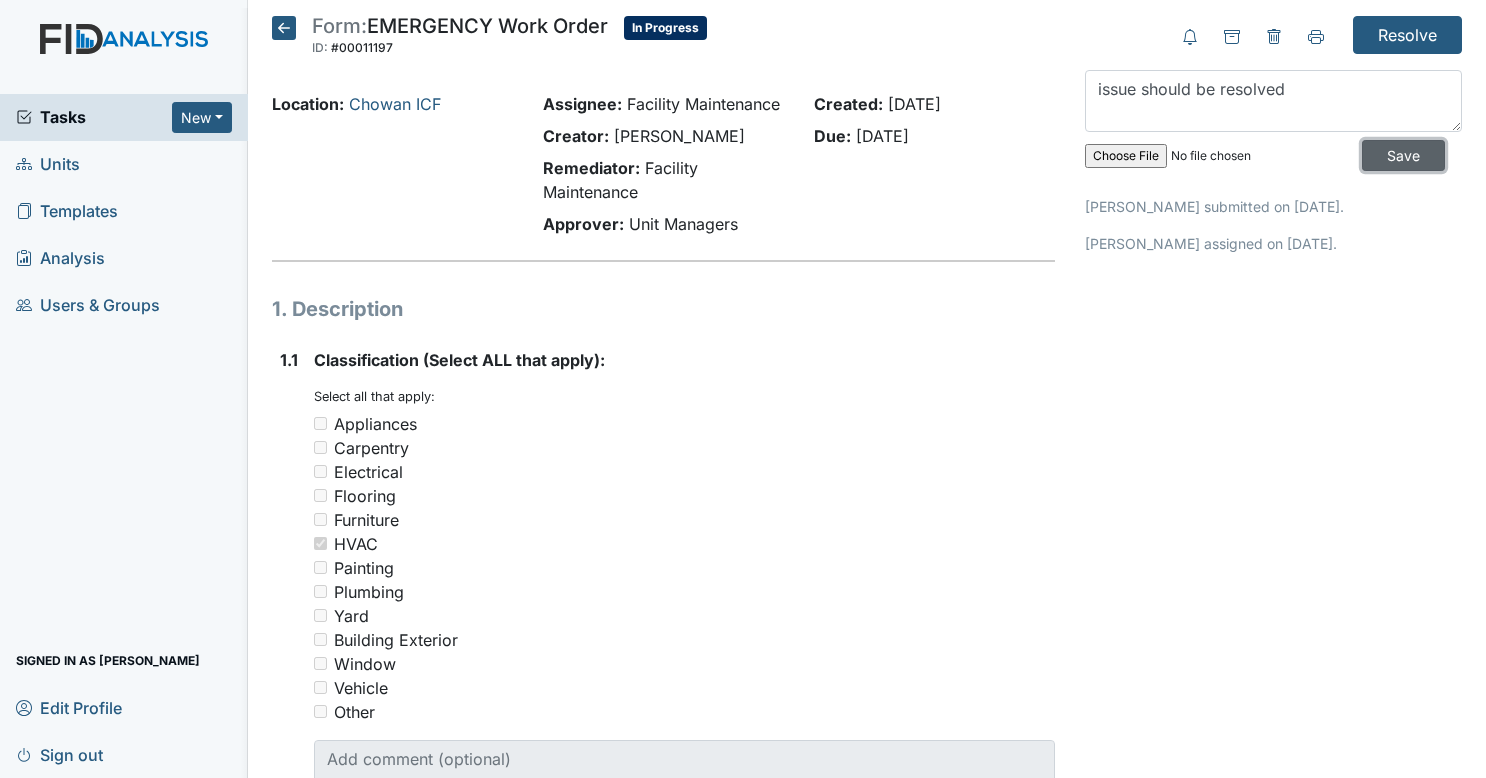 click on "Save" at bounding box center (1403, 155) 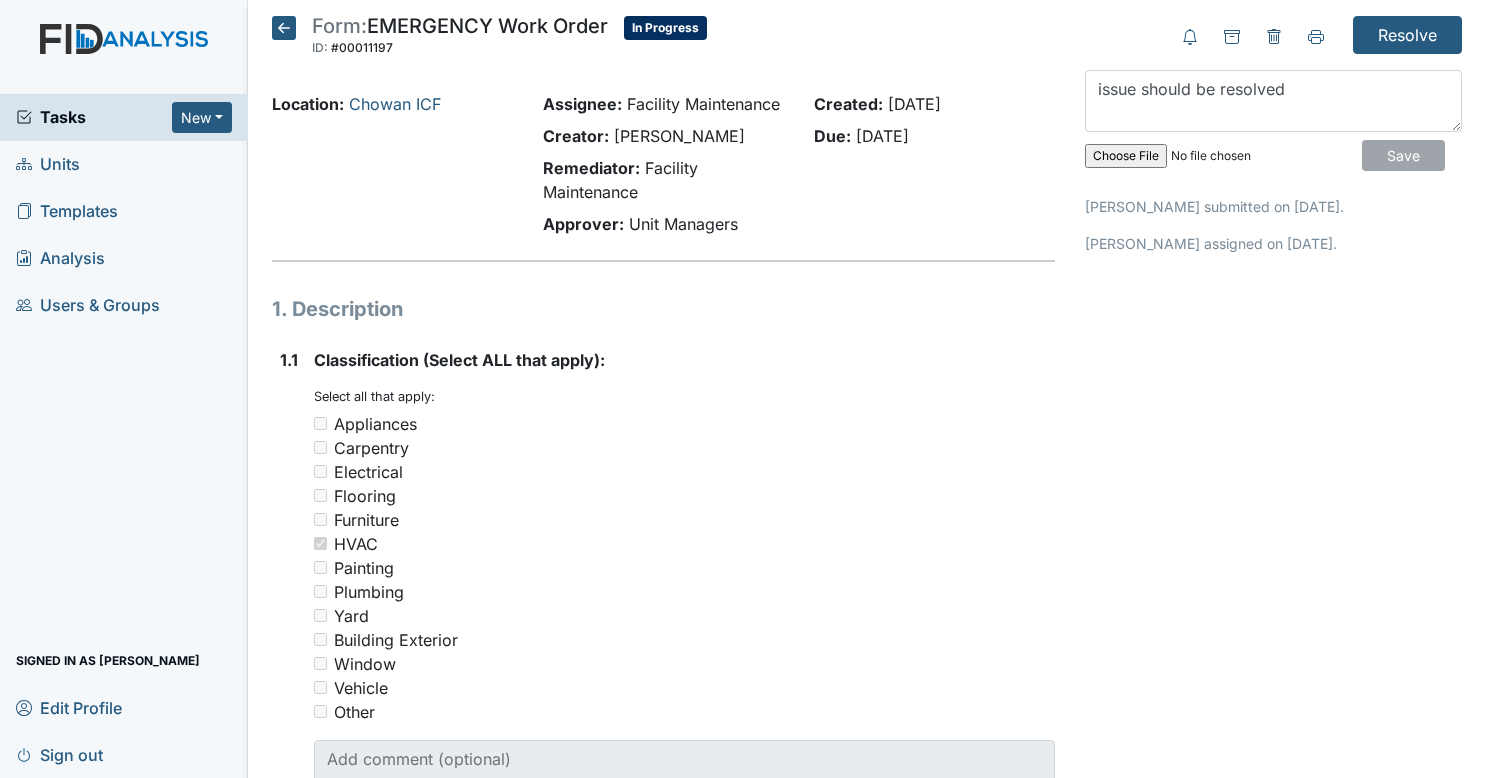 type 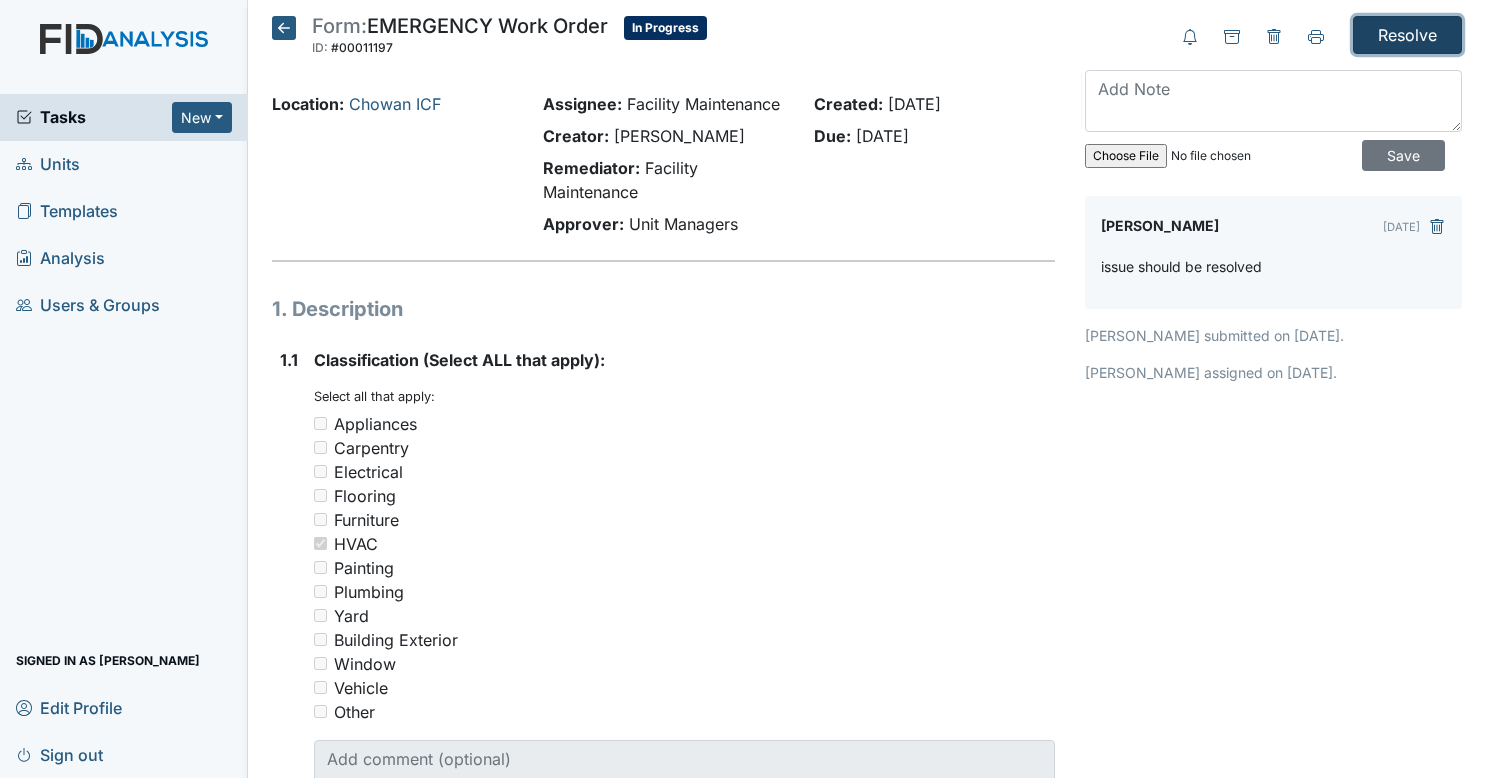 click on "Resolve" at bounding box center [1407, 35] 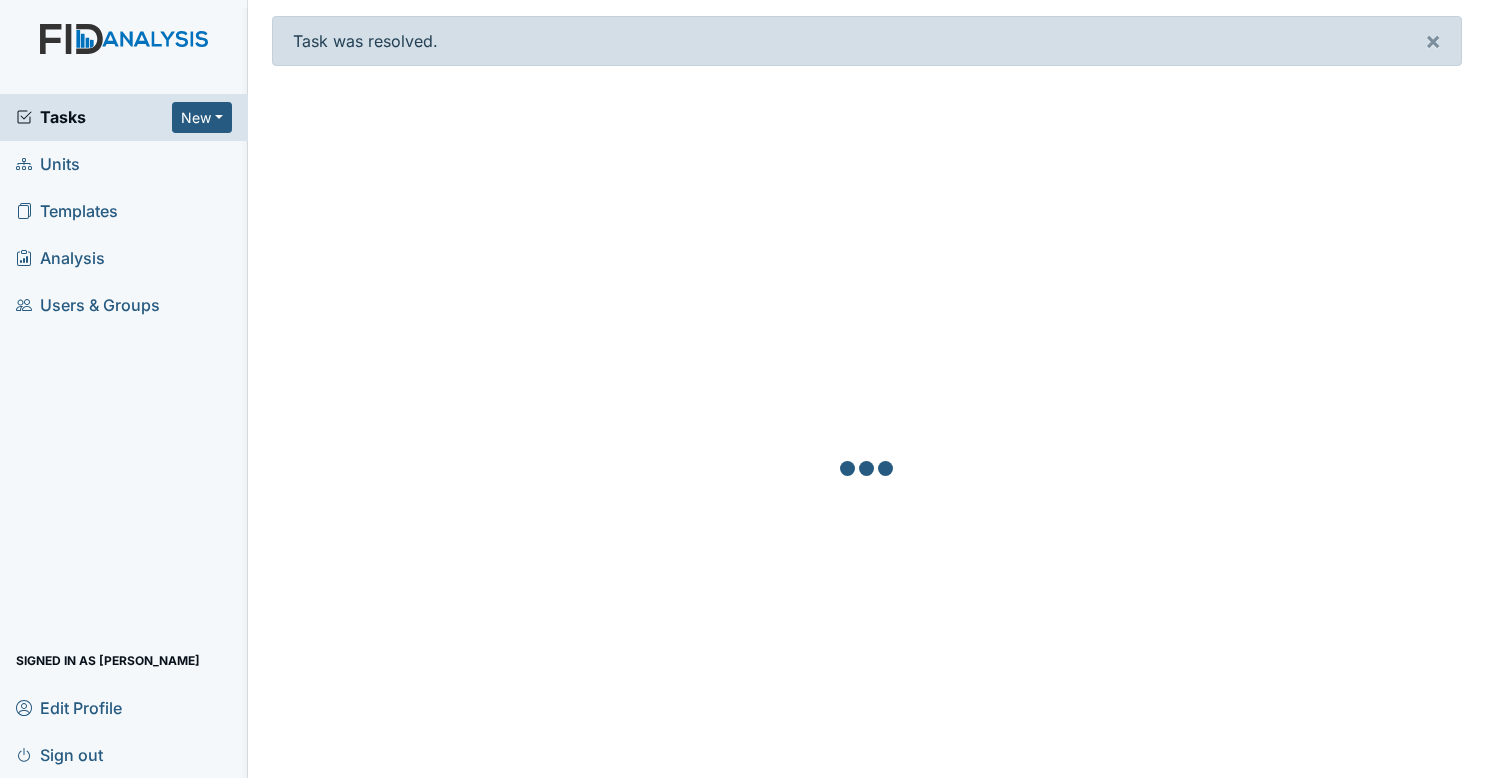 scroll, scrollTop: 0, scrollLeft: 0, axis: both 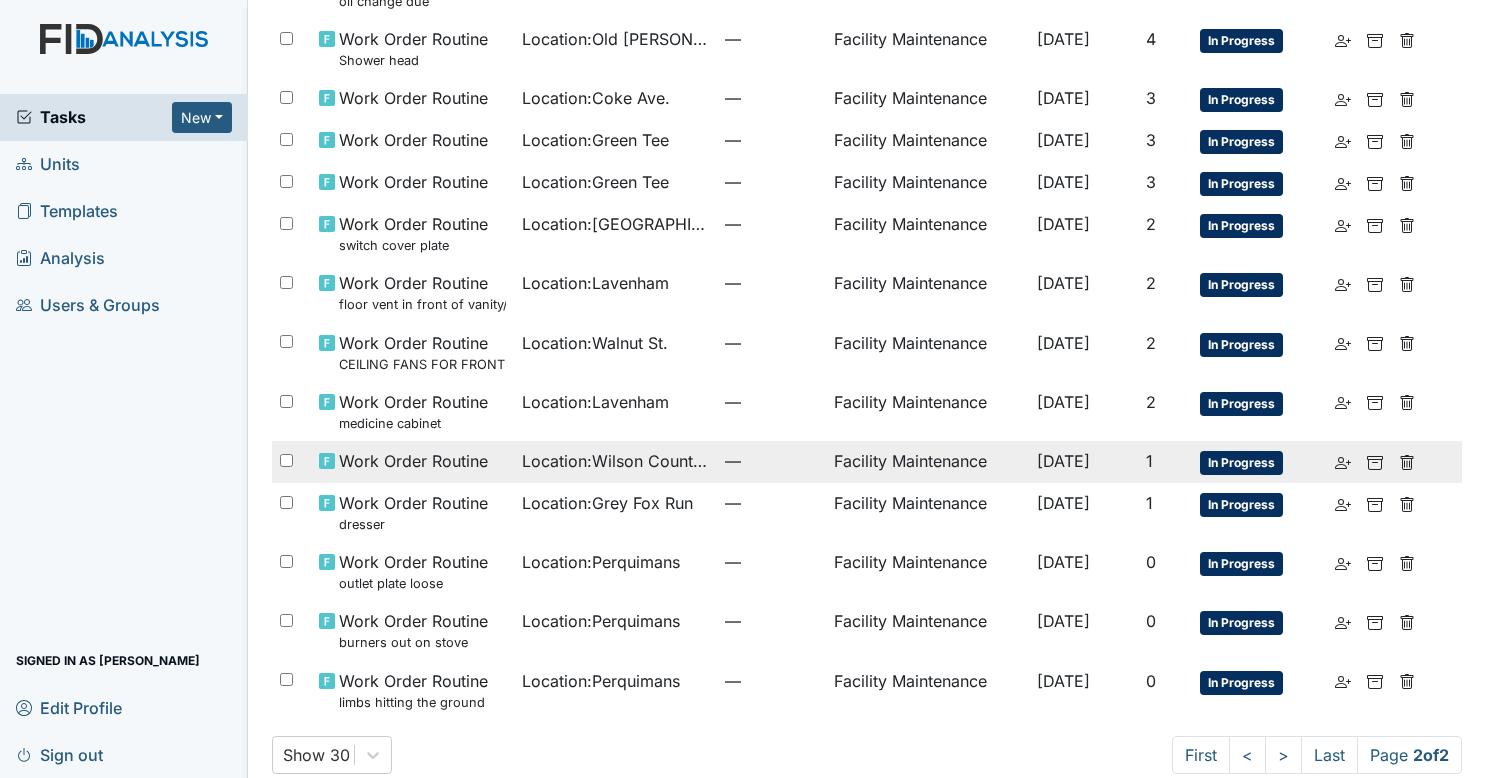 click on "—" at bounding box center (771, 462) 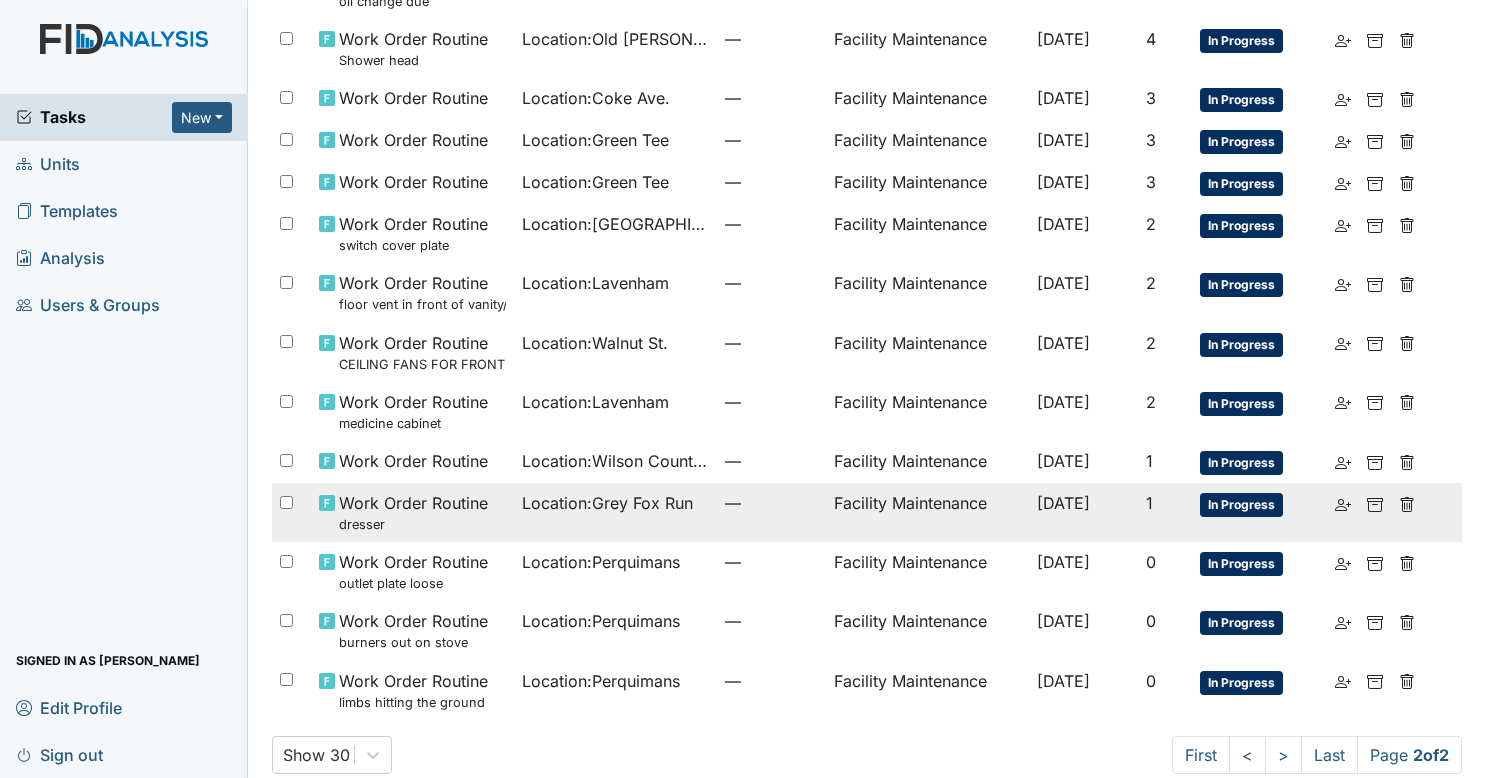 click on "Location :  Grey Fox Run" at bounding box center [607, 503] 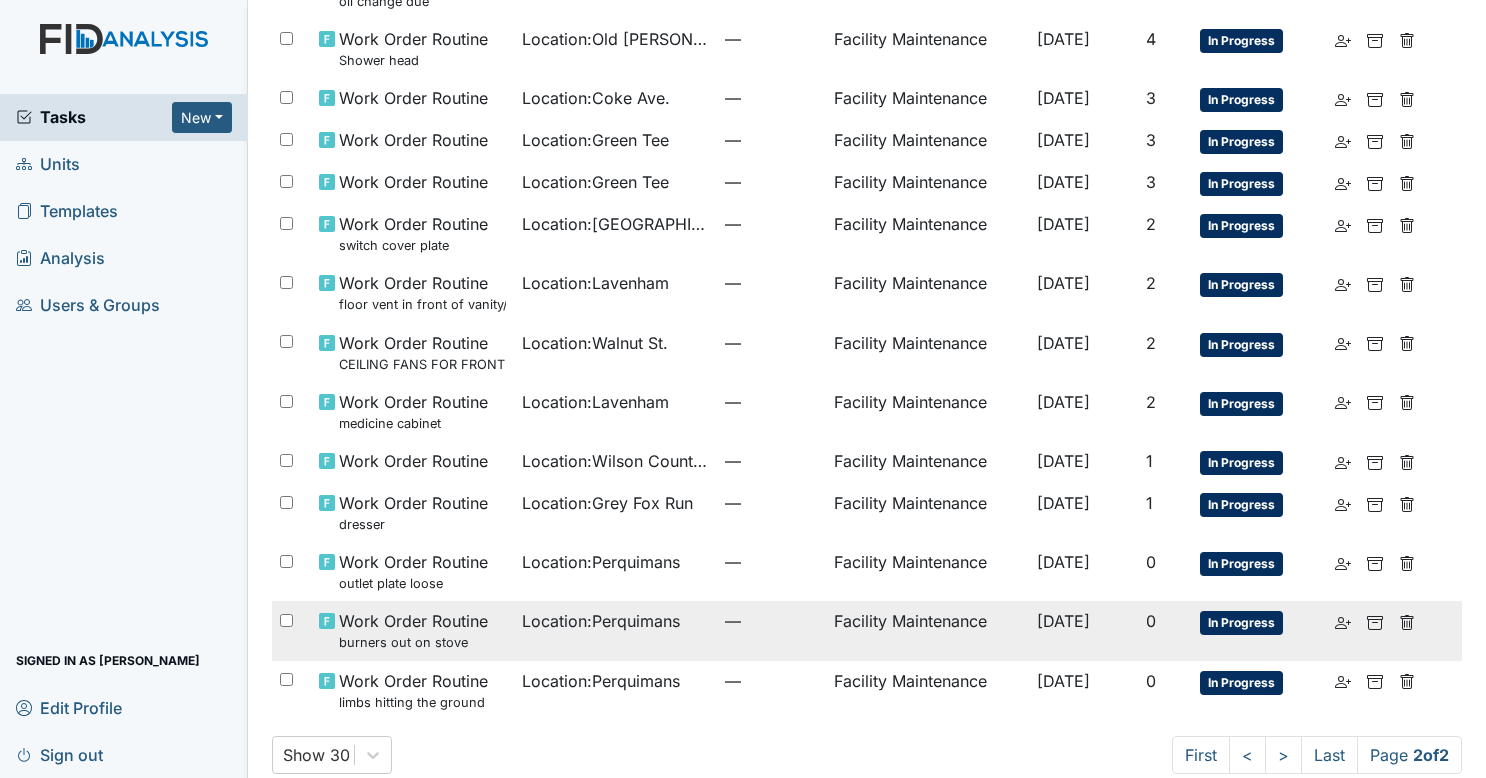 scroll, scrollTop: 1184, scrollLeft: 0, axis: vertical 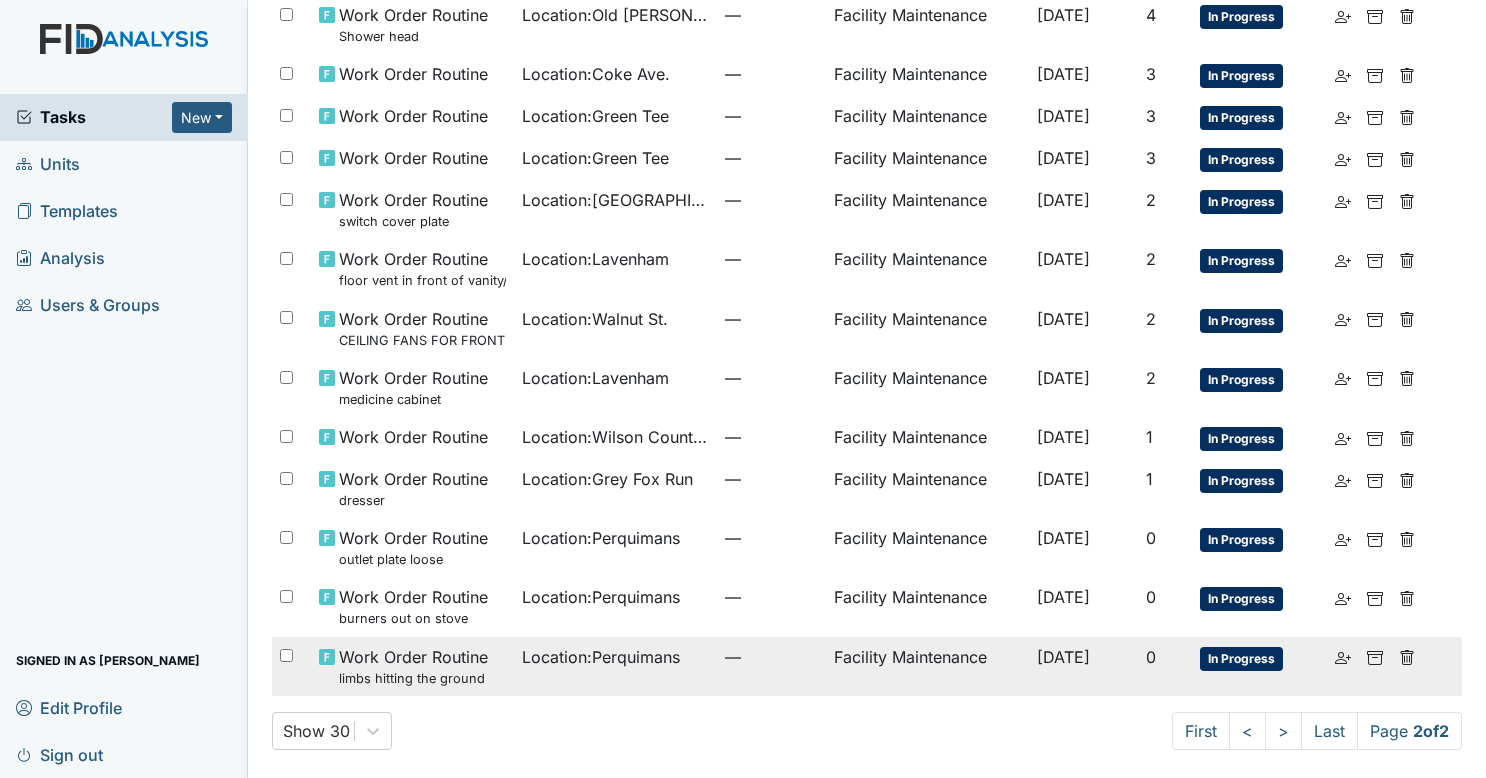 click on "Location :  [GEOGRAPHIC_DATA]" at bounding box center (615, 657) 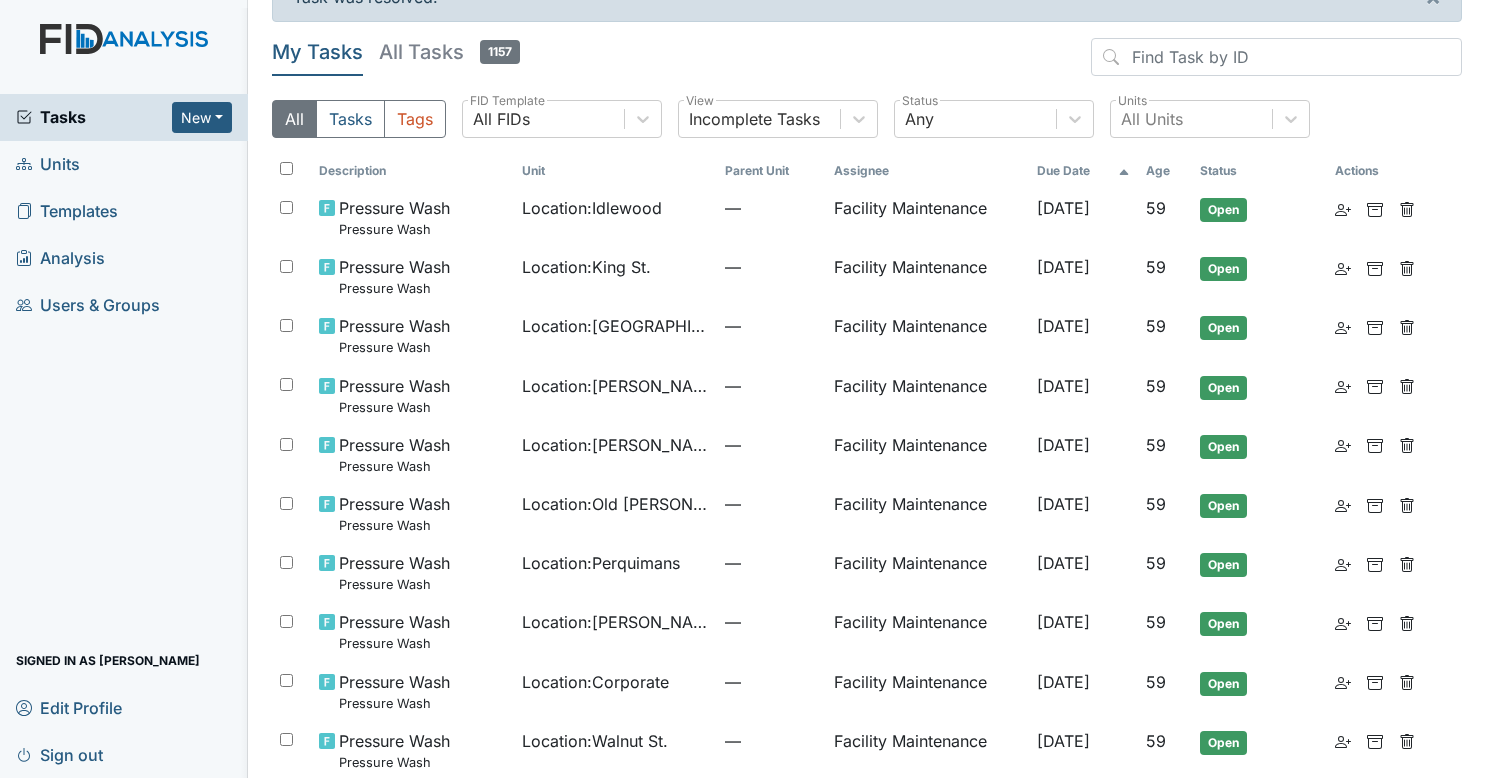 scroll, scrollTop: 0, scrollLeft: 0, axis: both 